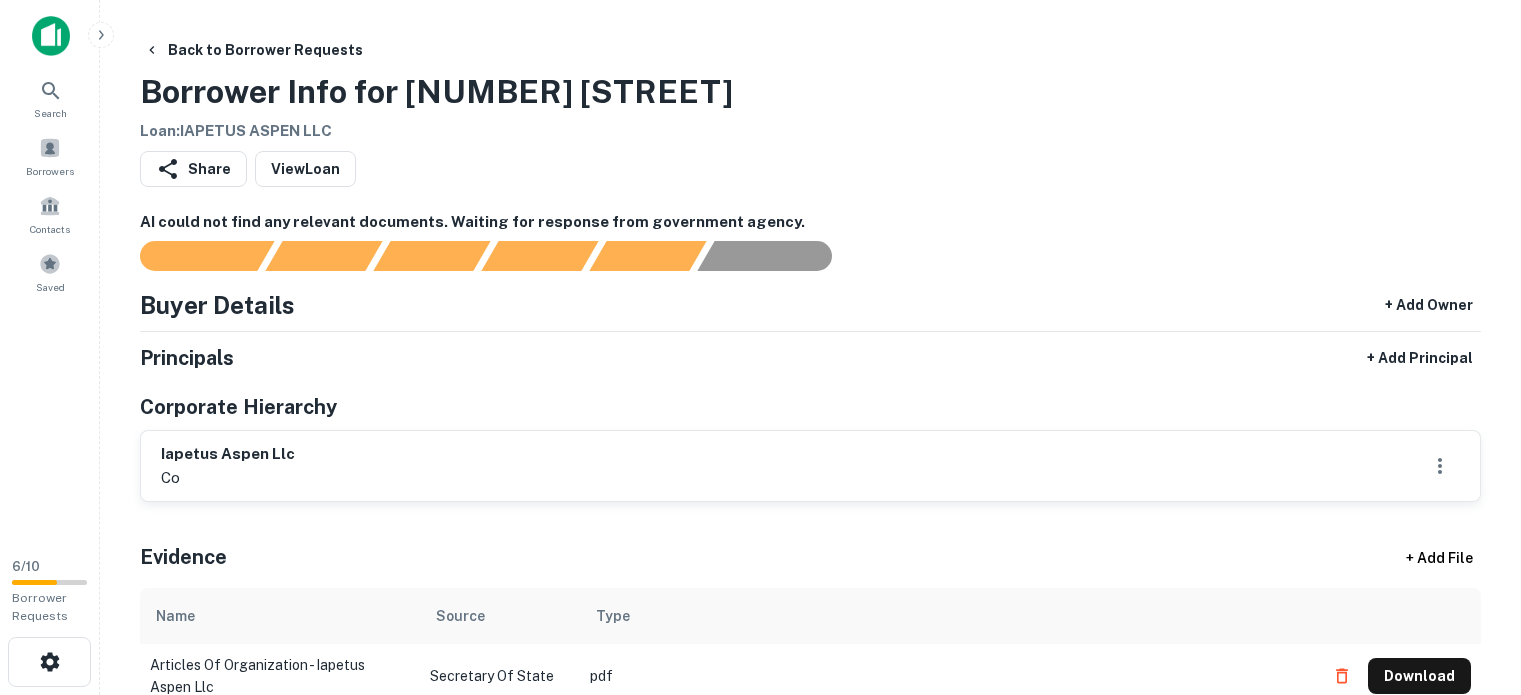 scroll, scrollTop: 0, scrollLeft: 0, axis: both 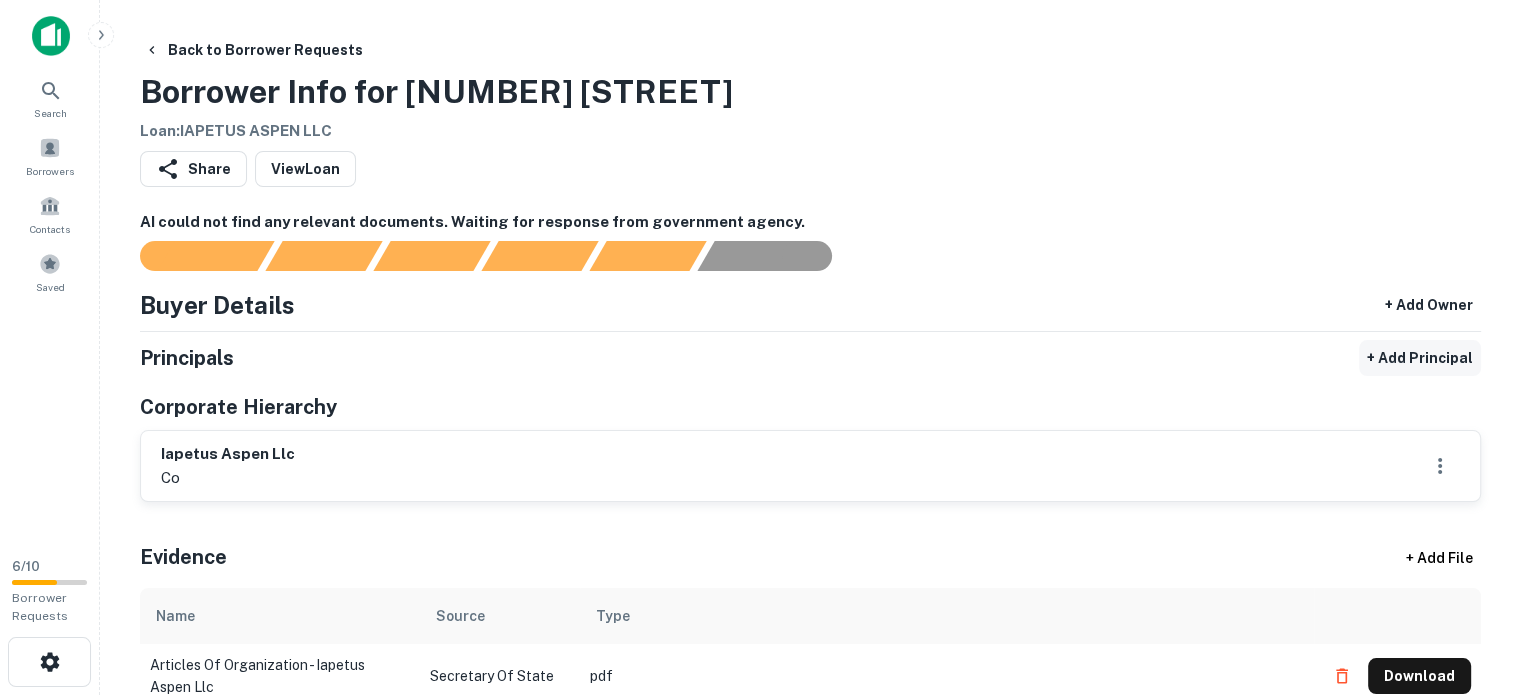 click on "+ Add Principal" at bounding box center (1420, 358) 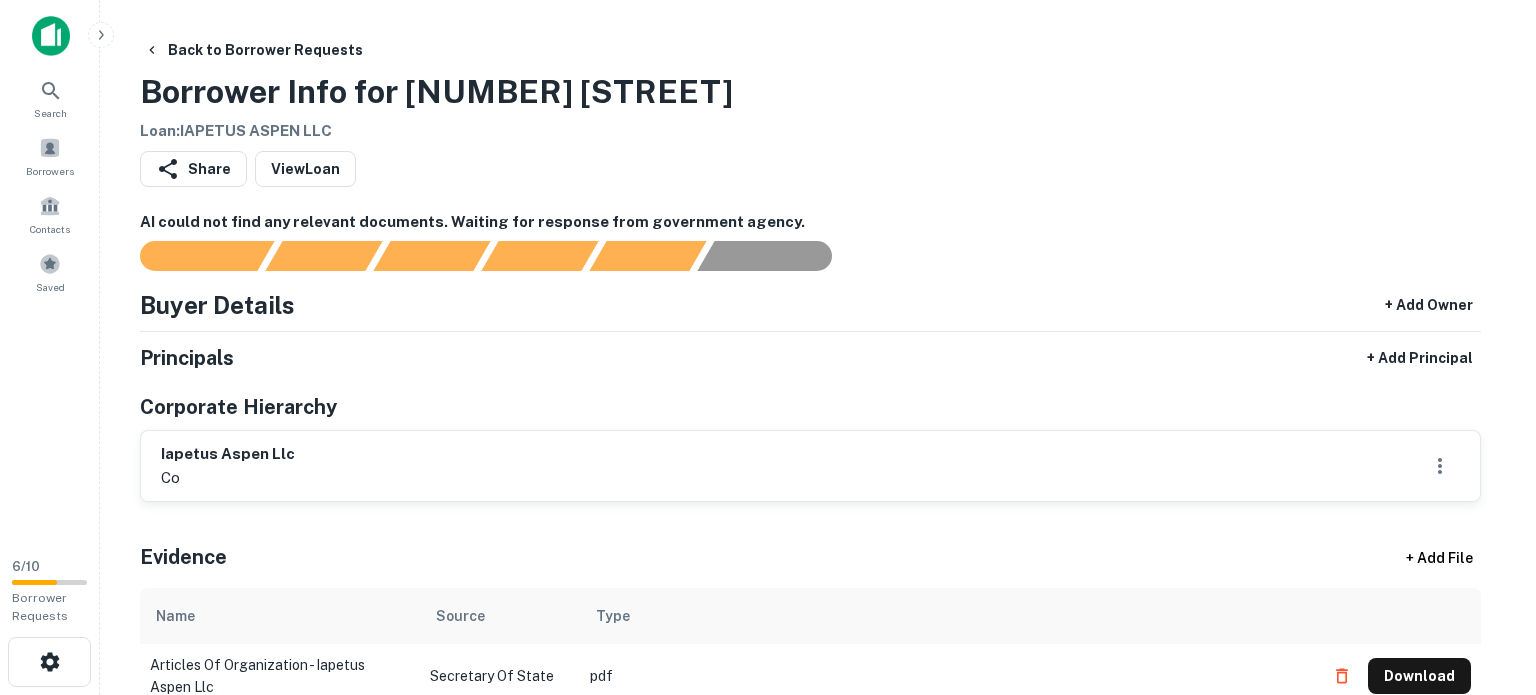 click on "Full Name" at bounding box center (71, 809) 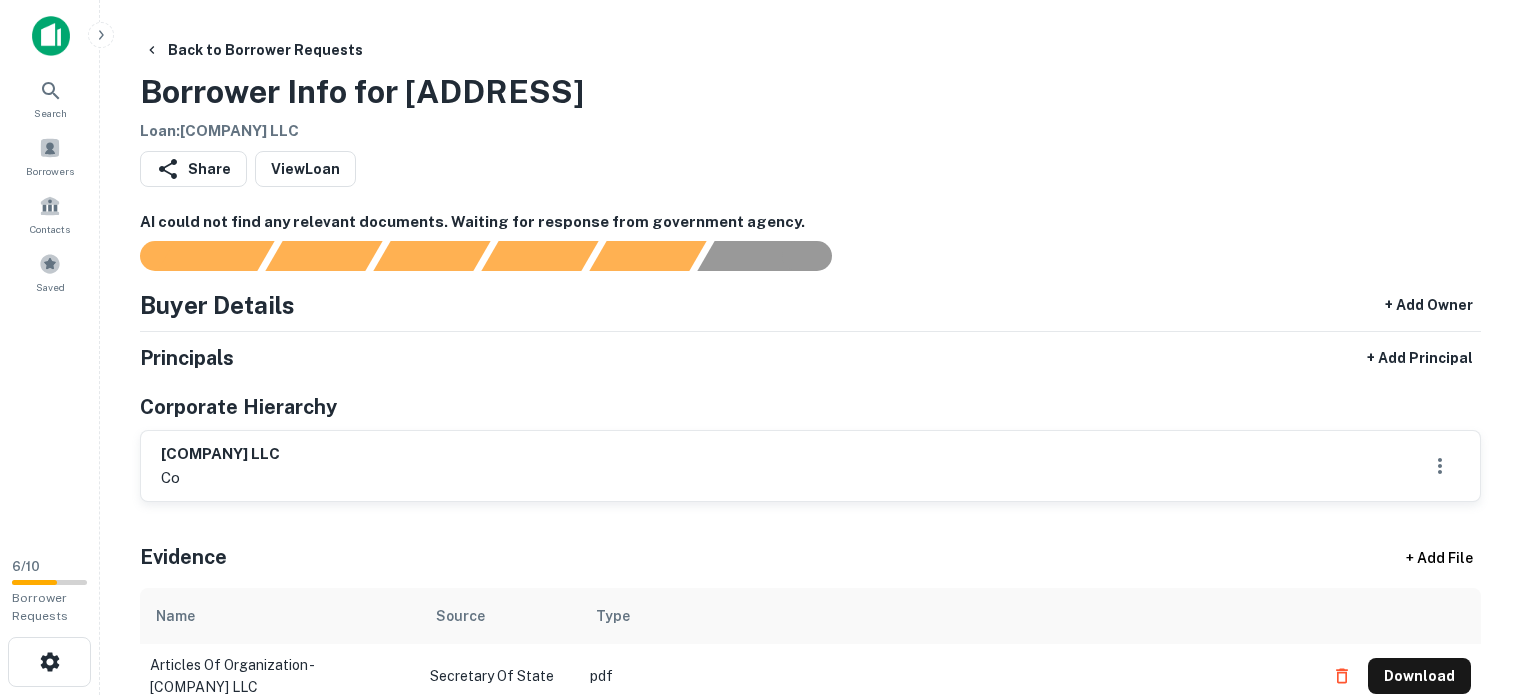 scroll, scrollTop: 0, scrollLeft: 0, axis: both 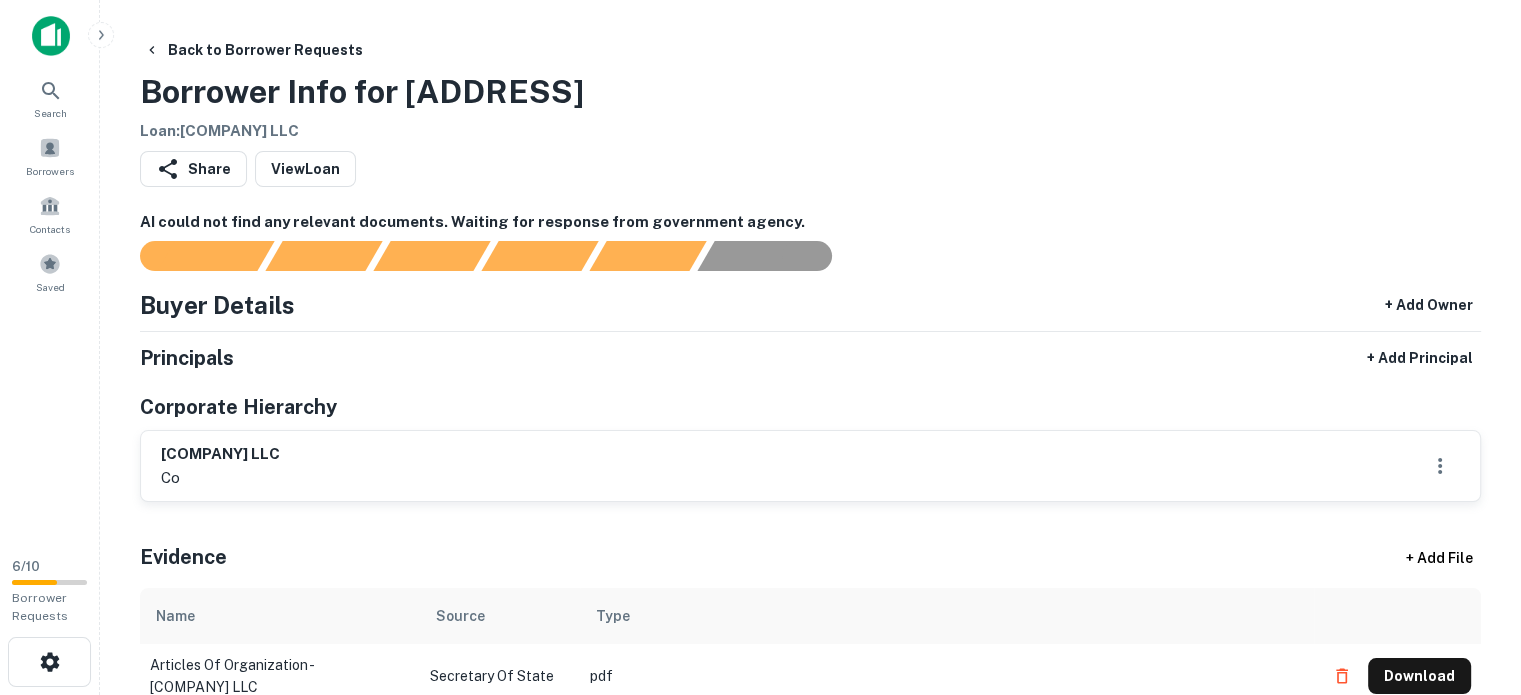 click on "Back to Borrower Requests Borrower Info   for 520 E COOPER AVE # C5 Loan :  ASPEN OFFICE PARTNERSHIP LLC" at bounding box center (810, 87) 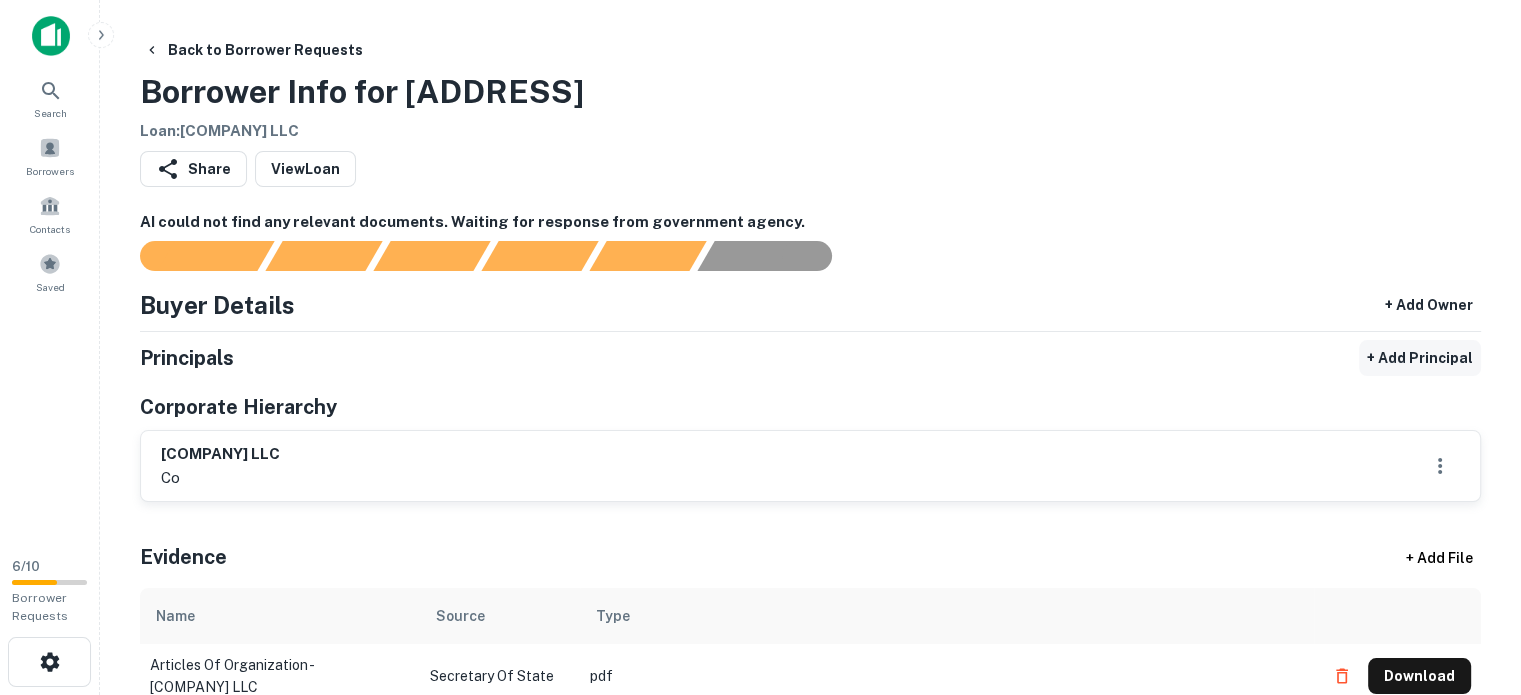 click on "+ Add Principal" at bounding box center [1420, 358] 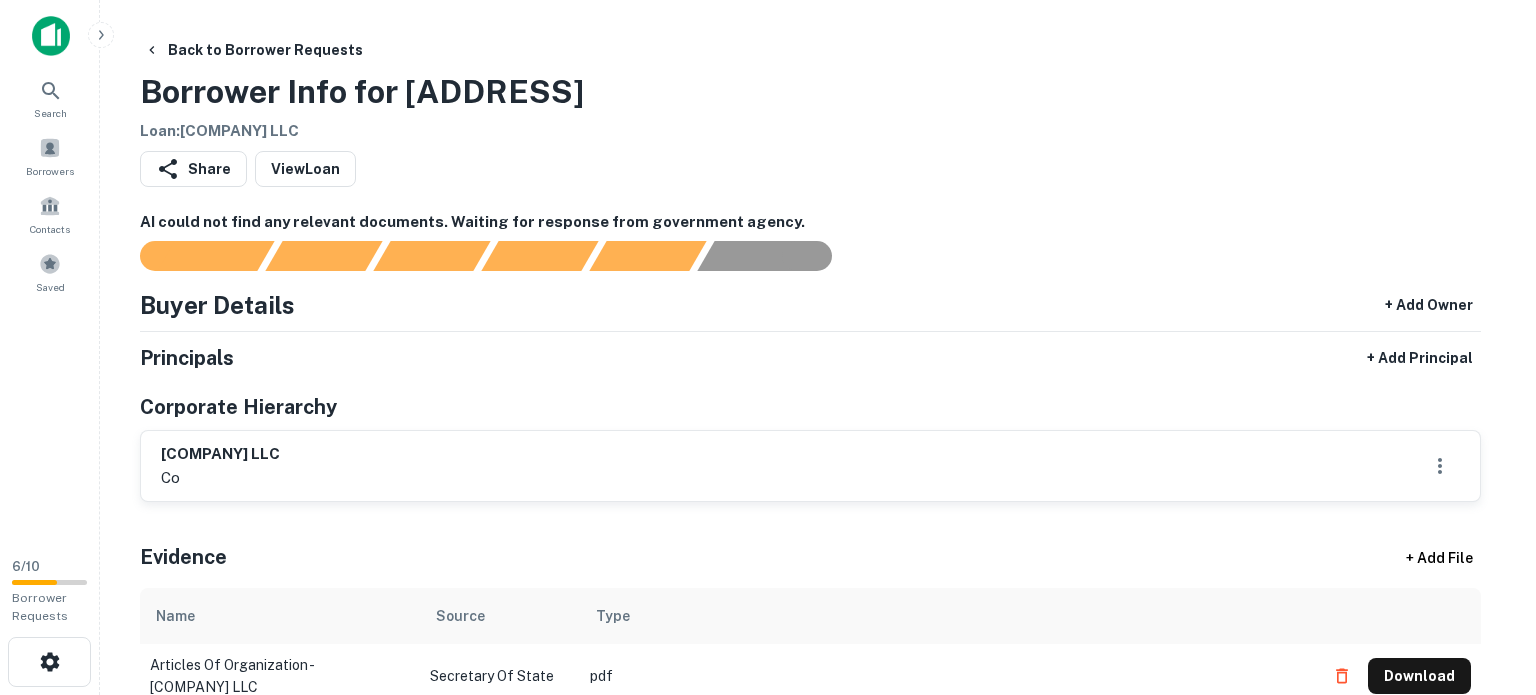 click on "Full Name" at bounding box center [71, 809] 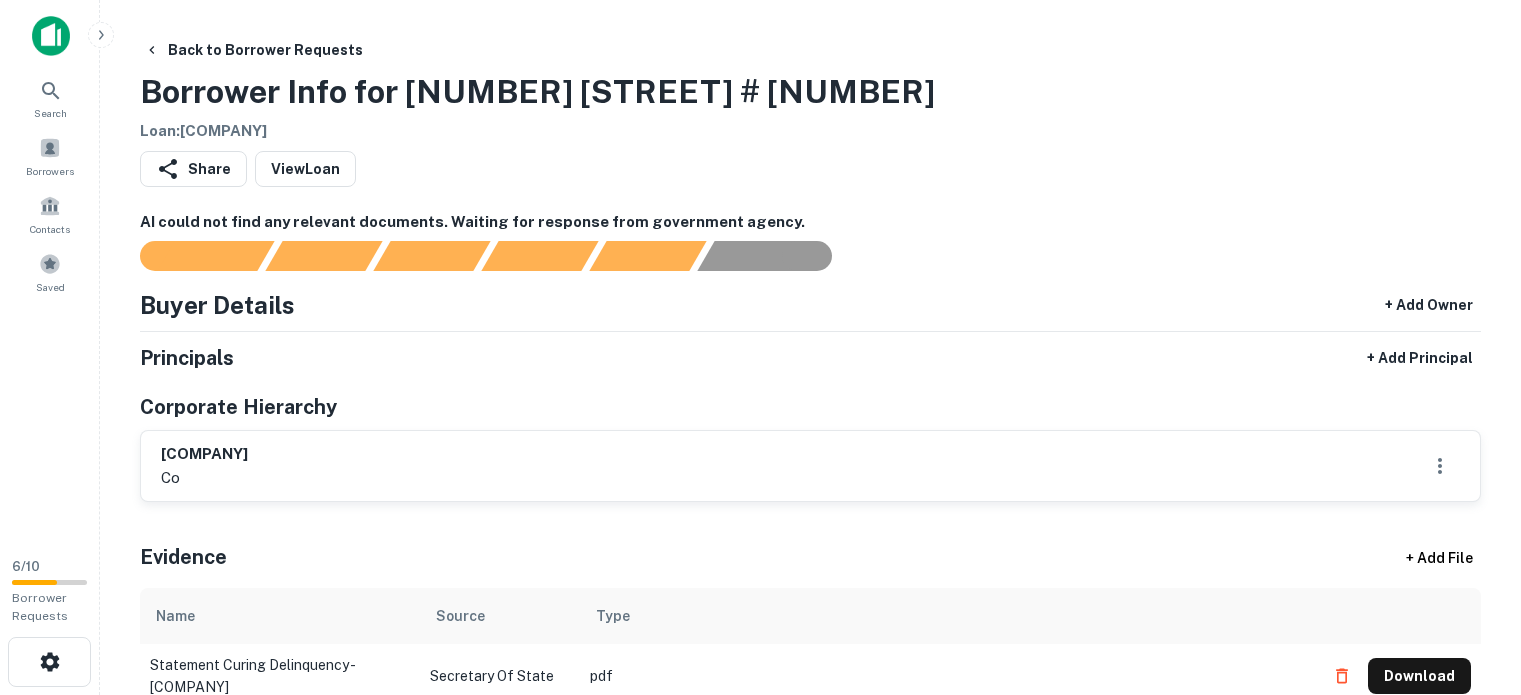scroll, scrollTop: 0, scrollLeft: 0, axis: both 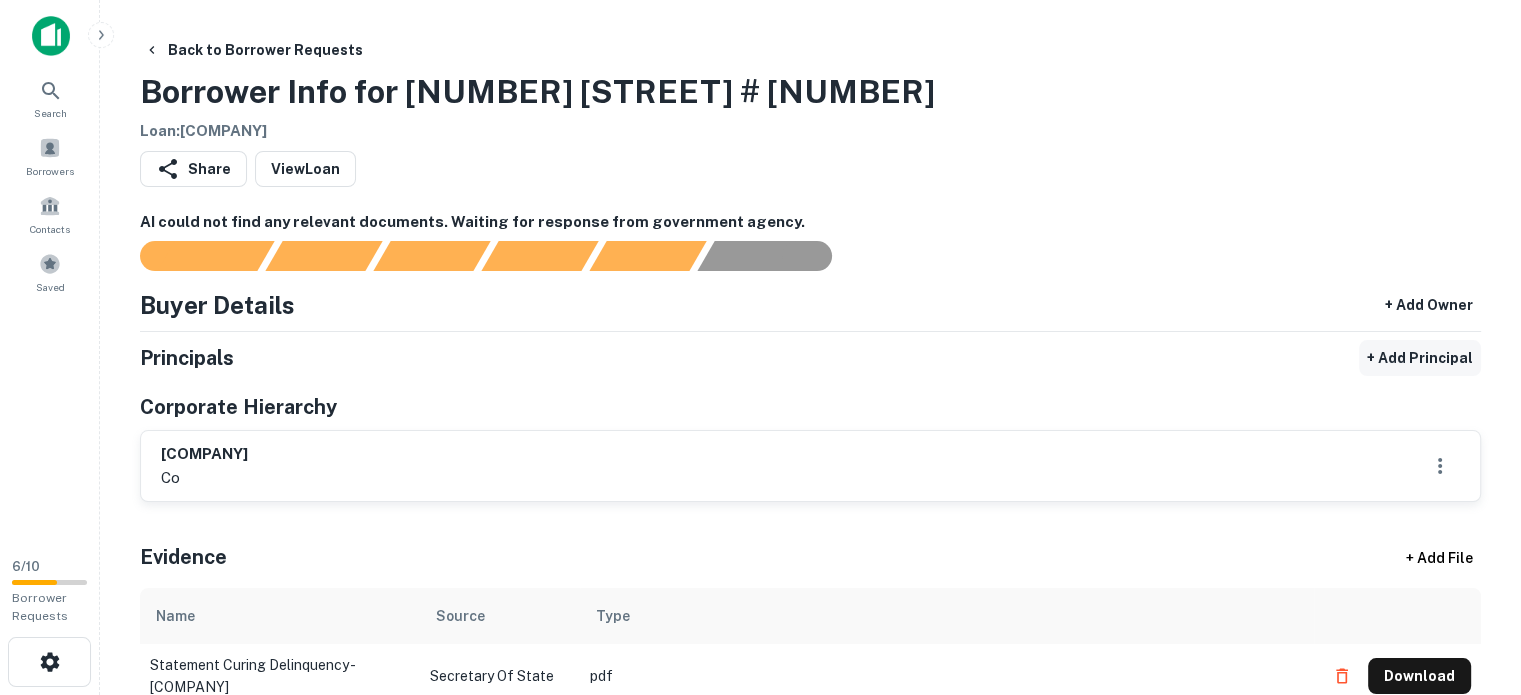 click on "+ Add Principal" at bounding box center (1420, 358) 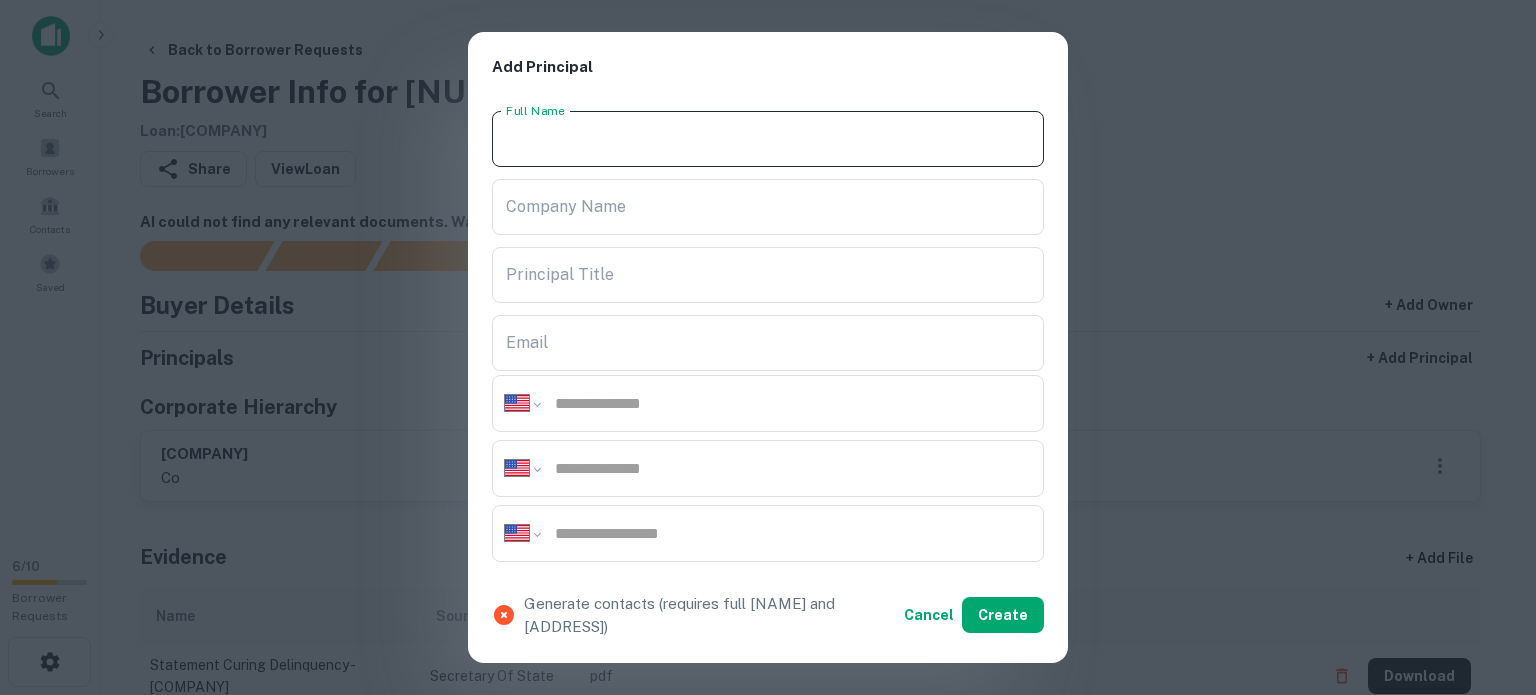 click on "Full Name" at bounding box center (768, 139) 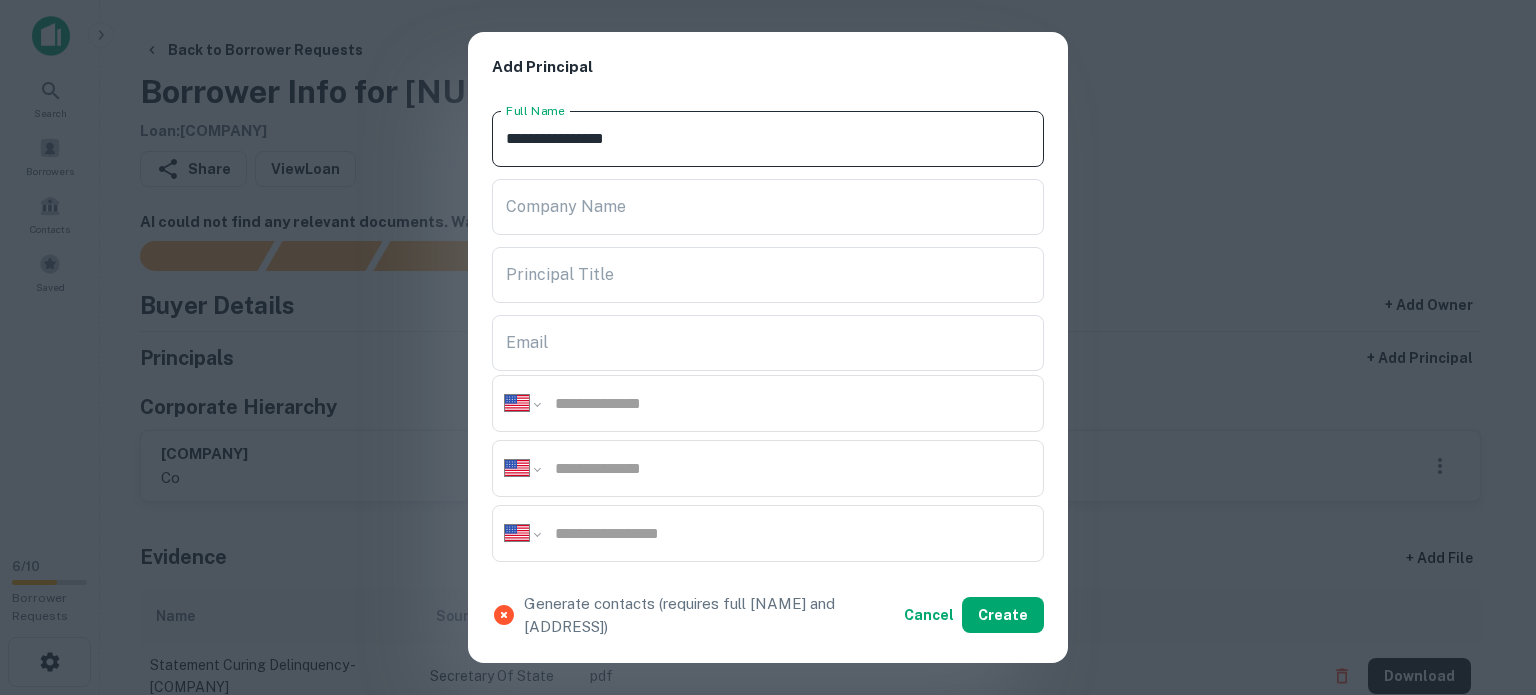 drag, startPoint x: 580, startPoint y: 137, endPoint x: 654, endPoint y: 147, distance: 74.672615 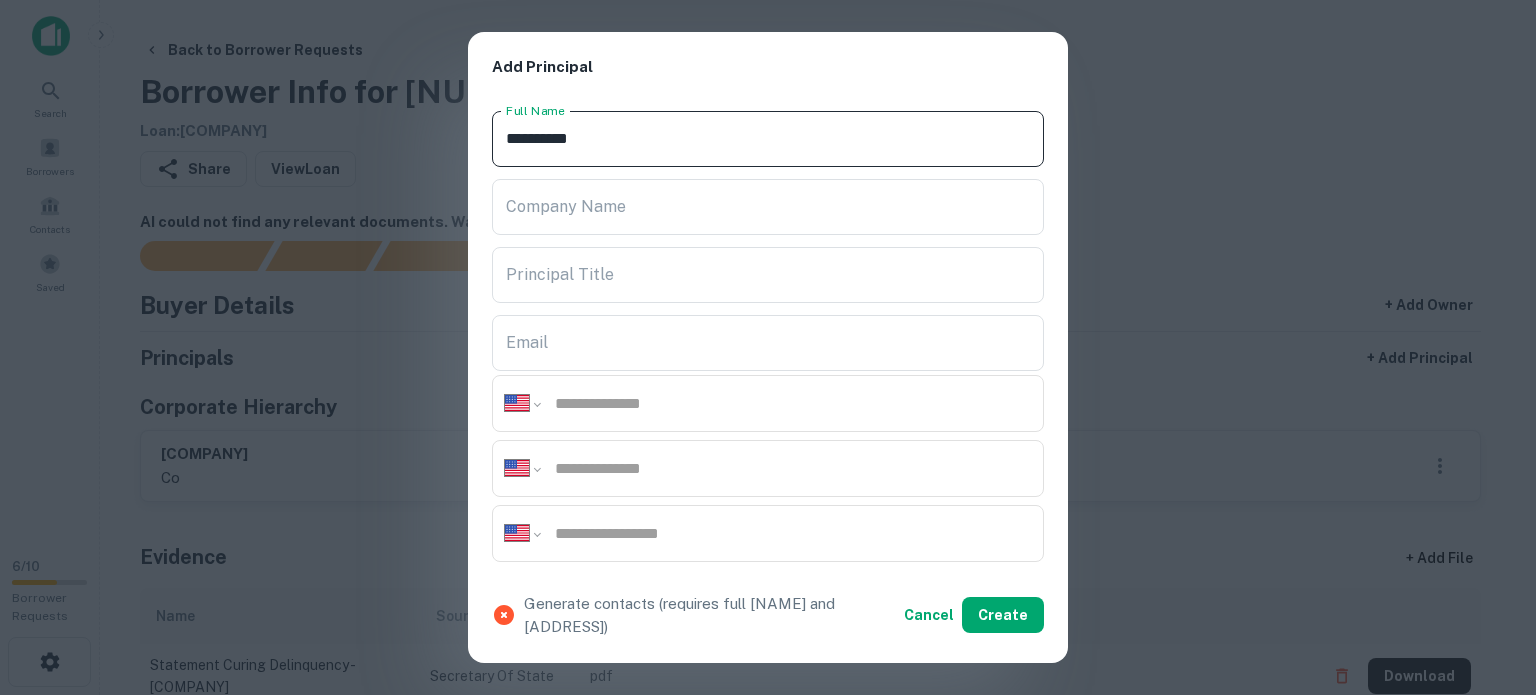 click on "*********" at bounding box center [768, 139] 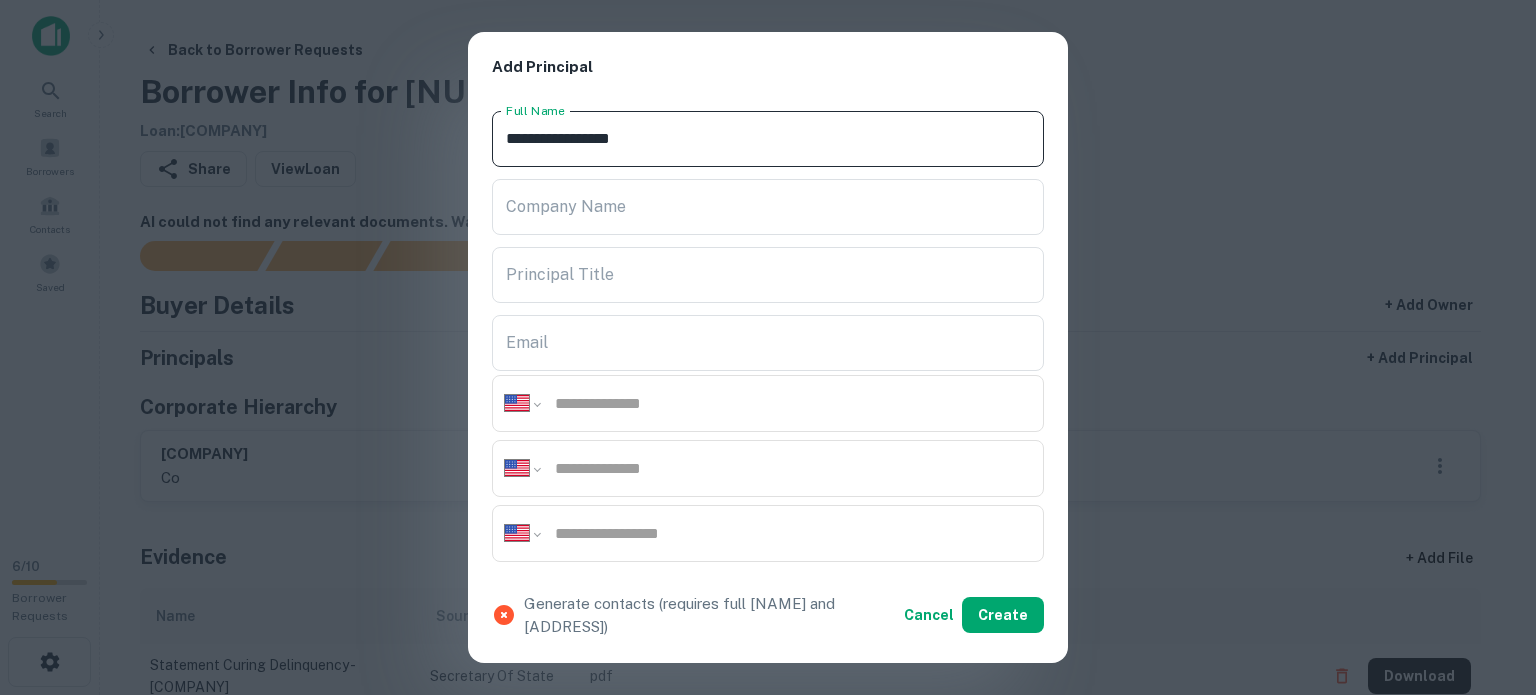 type on "**********" 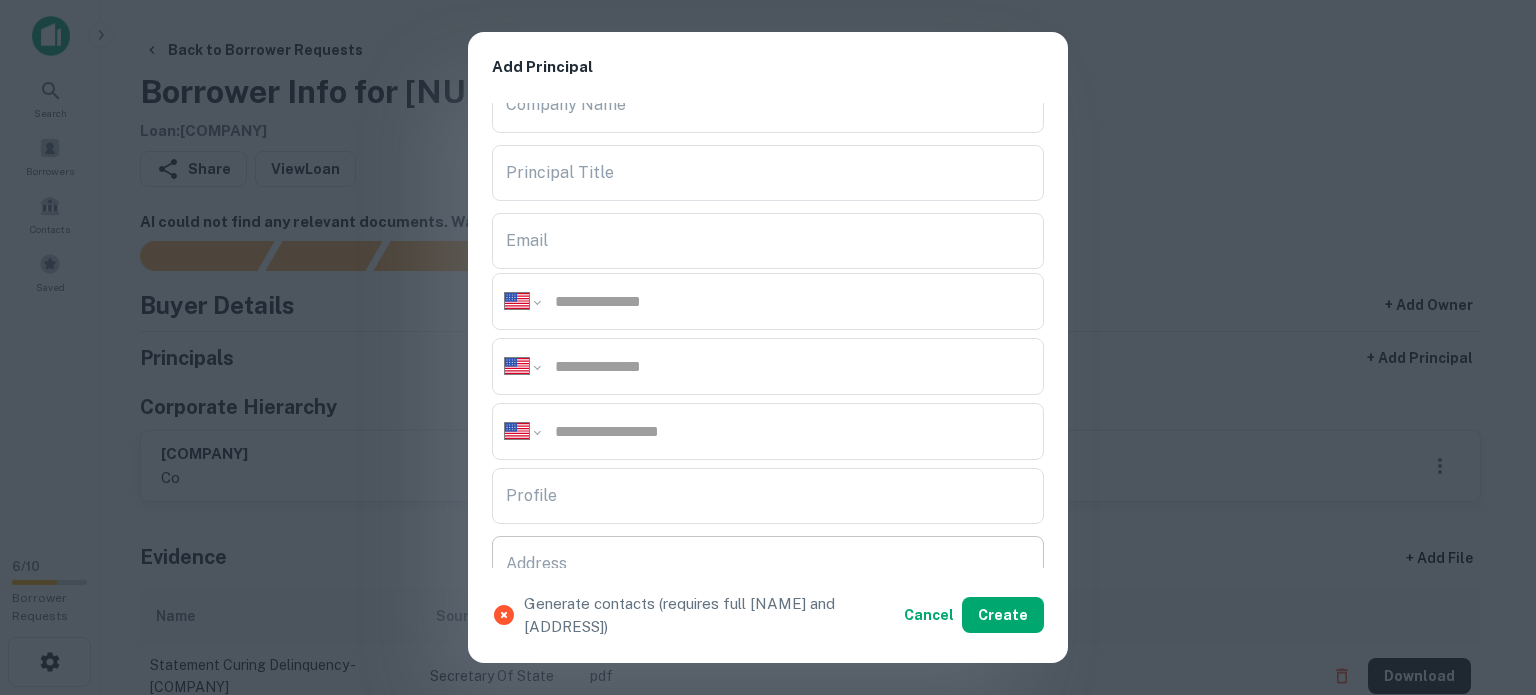 scroll, scrollTop: 300, scrollLeft: 0, axis: vertical 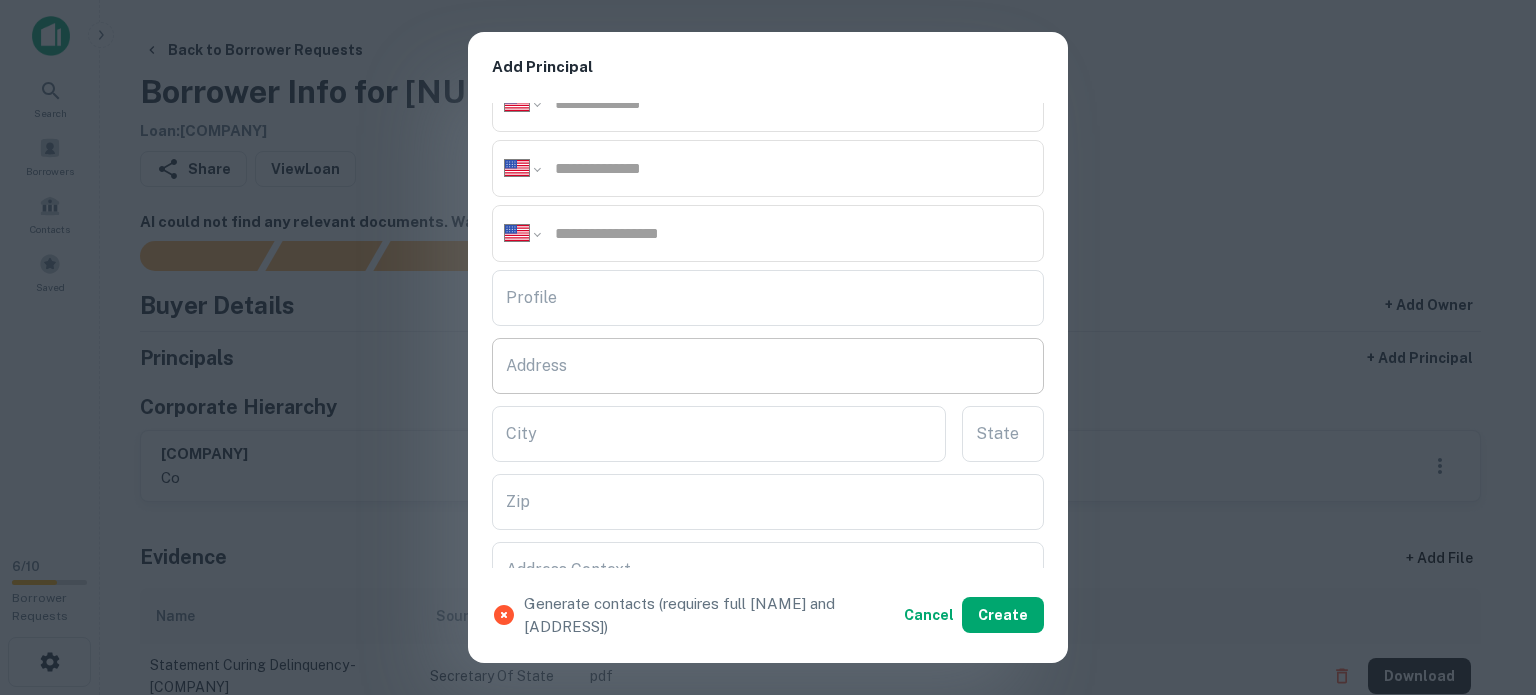 click on "Address" at bounding box center [768, 366] 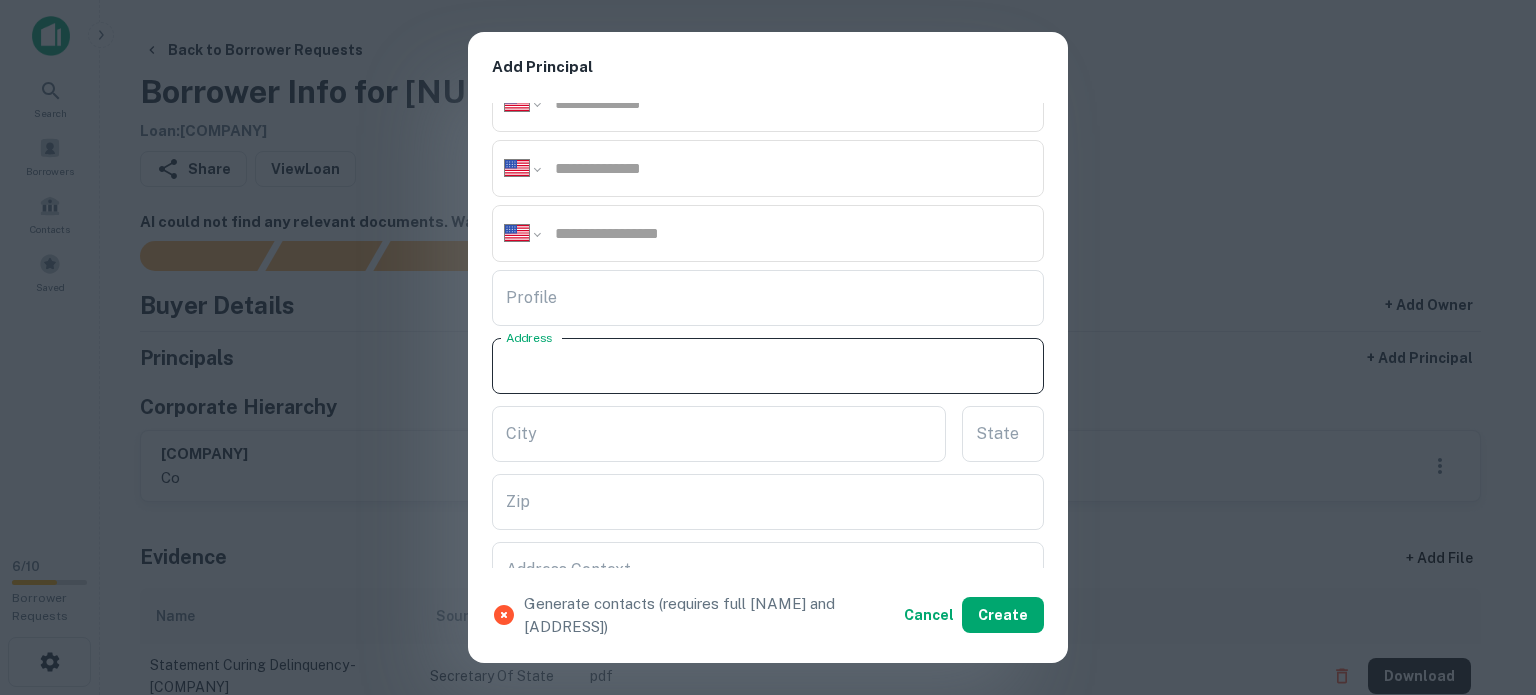 paste on "**********" 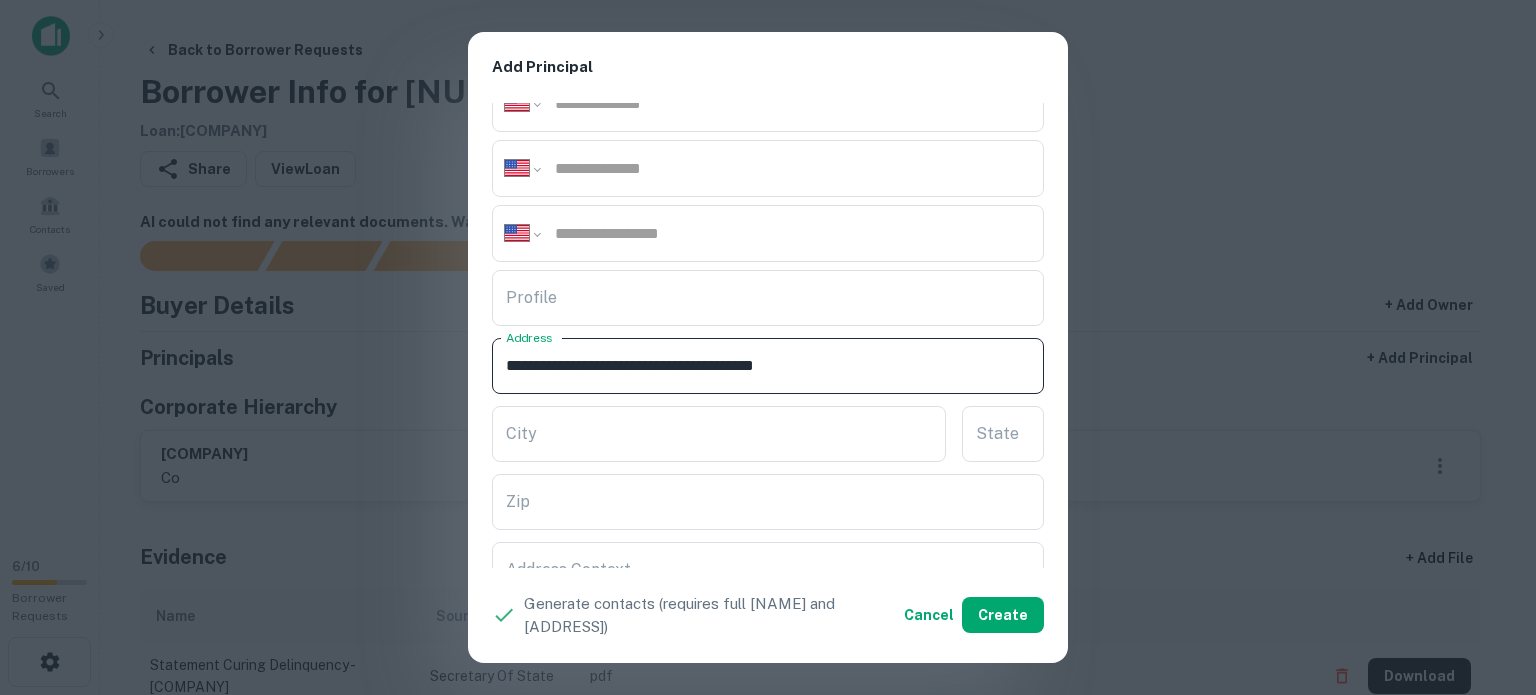 drag, startPoint x: 780, startPoint y: 363, endPoint x: 866, endPoint y: 362, distance: 86.00581 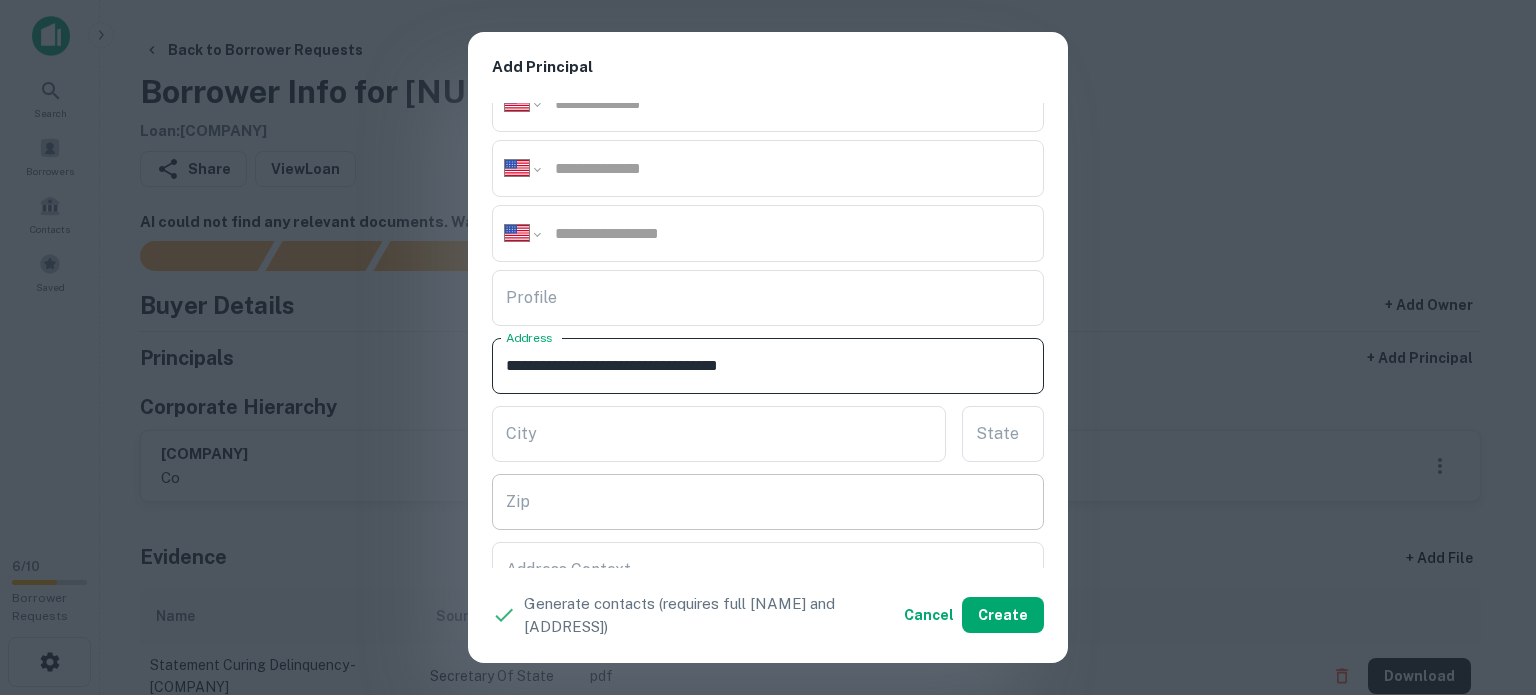 type on "**********" 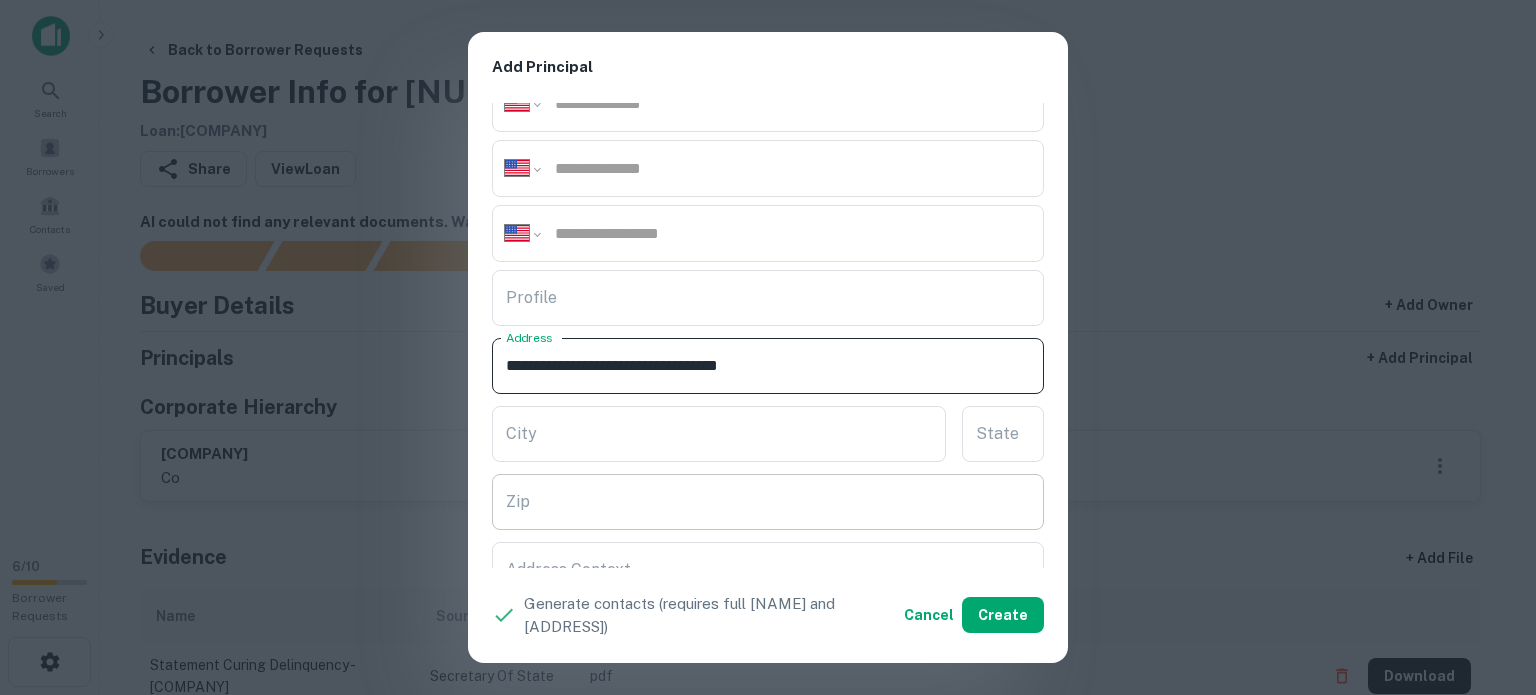 click on "Zip" at bounding box center (768, 502) 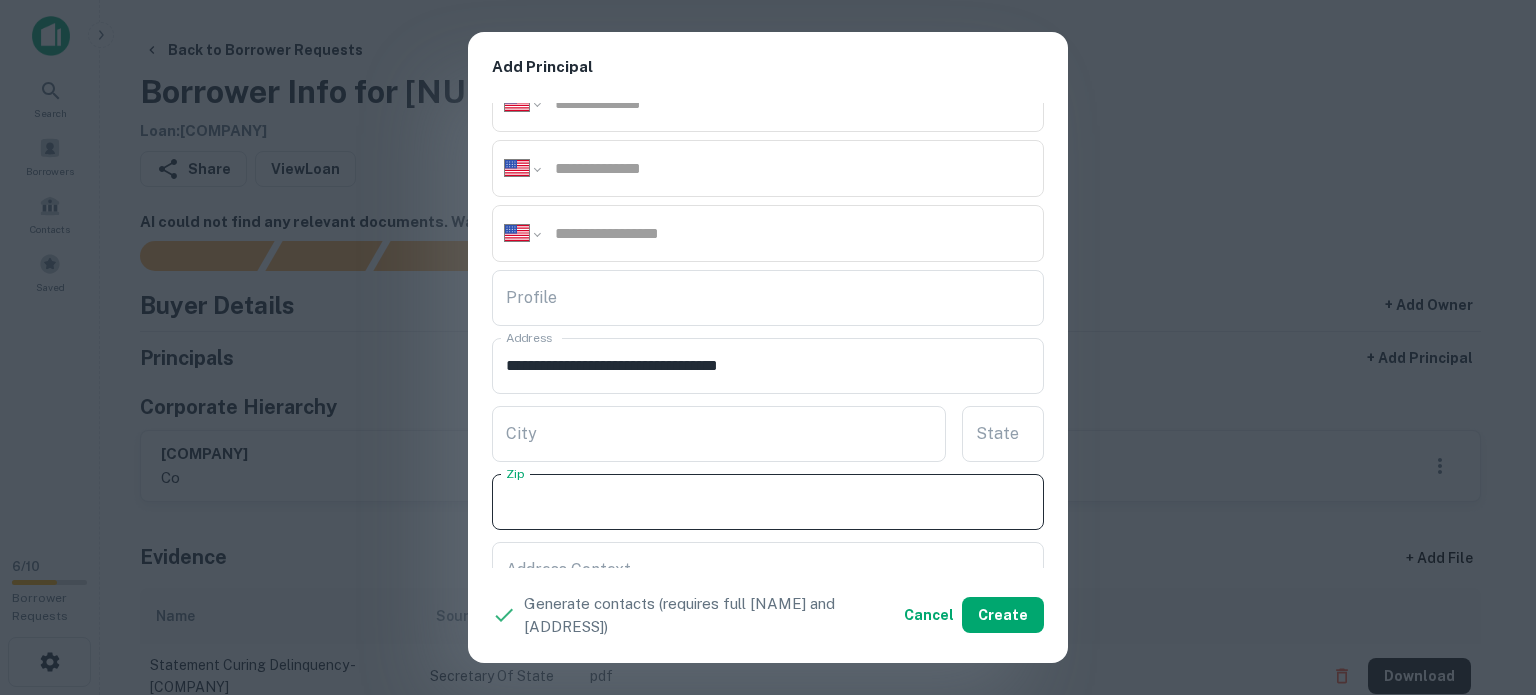 paste on "*****" 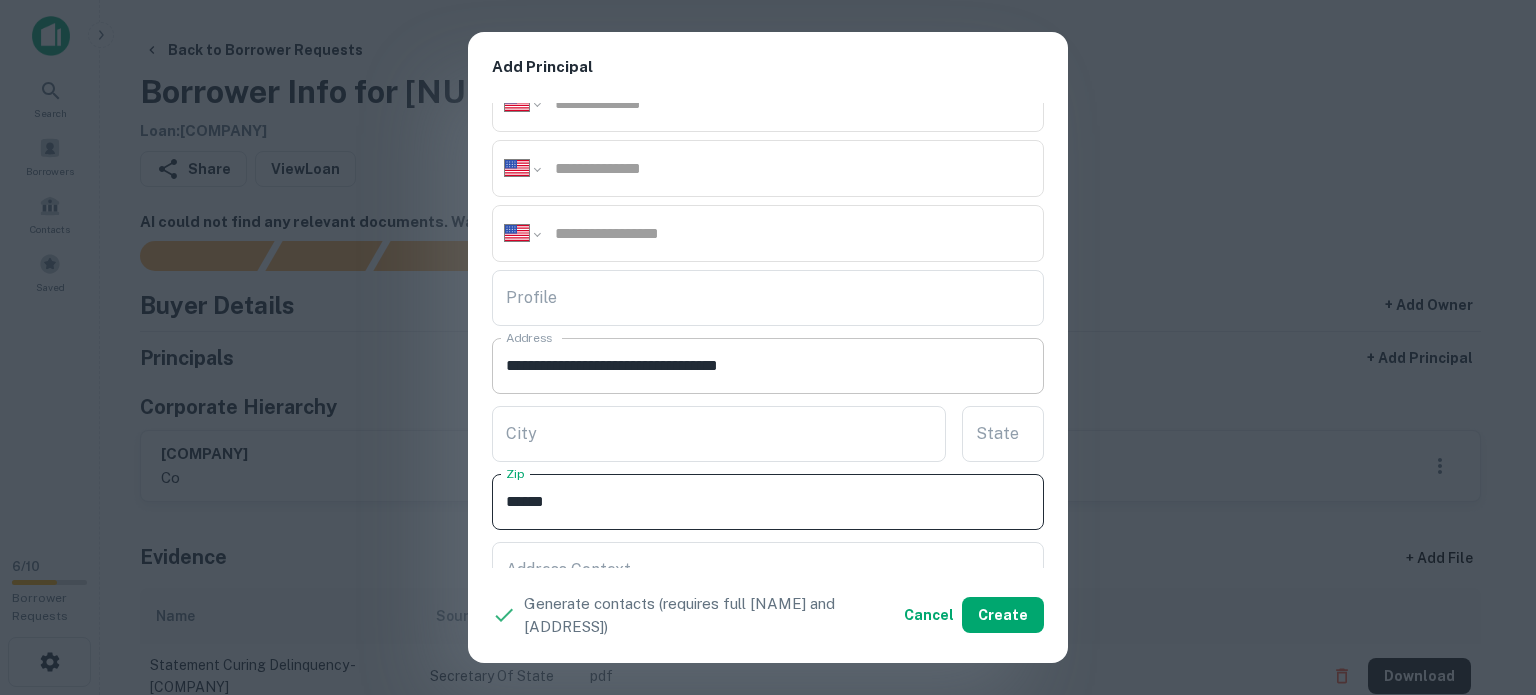 type on "*****" 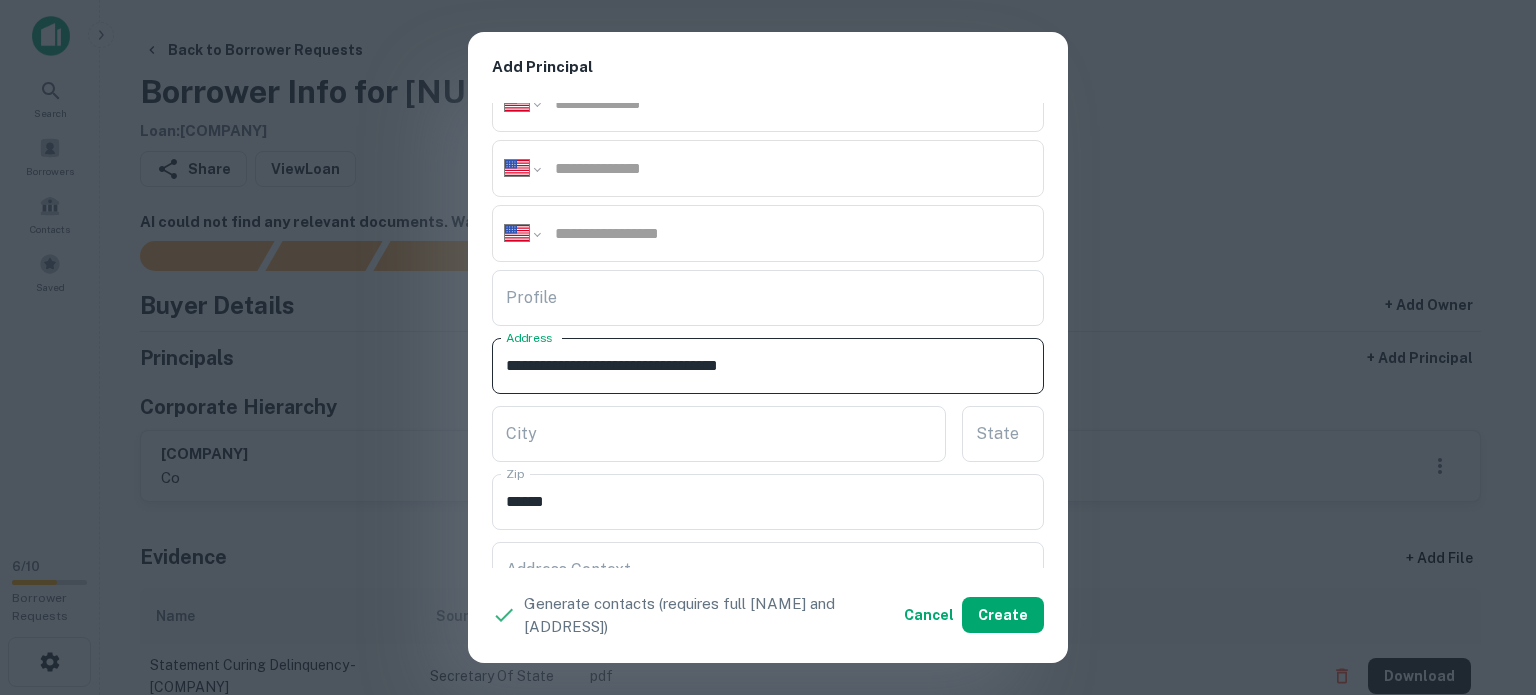 drag, startPoint x: 758, startPoint y: 362, endPoint x: 804, endPoint y: 372, distance: 47.07441 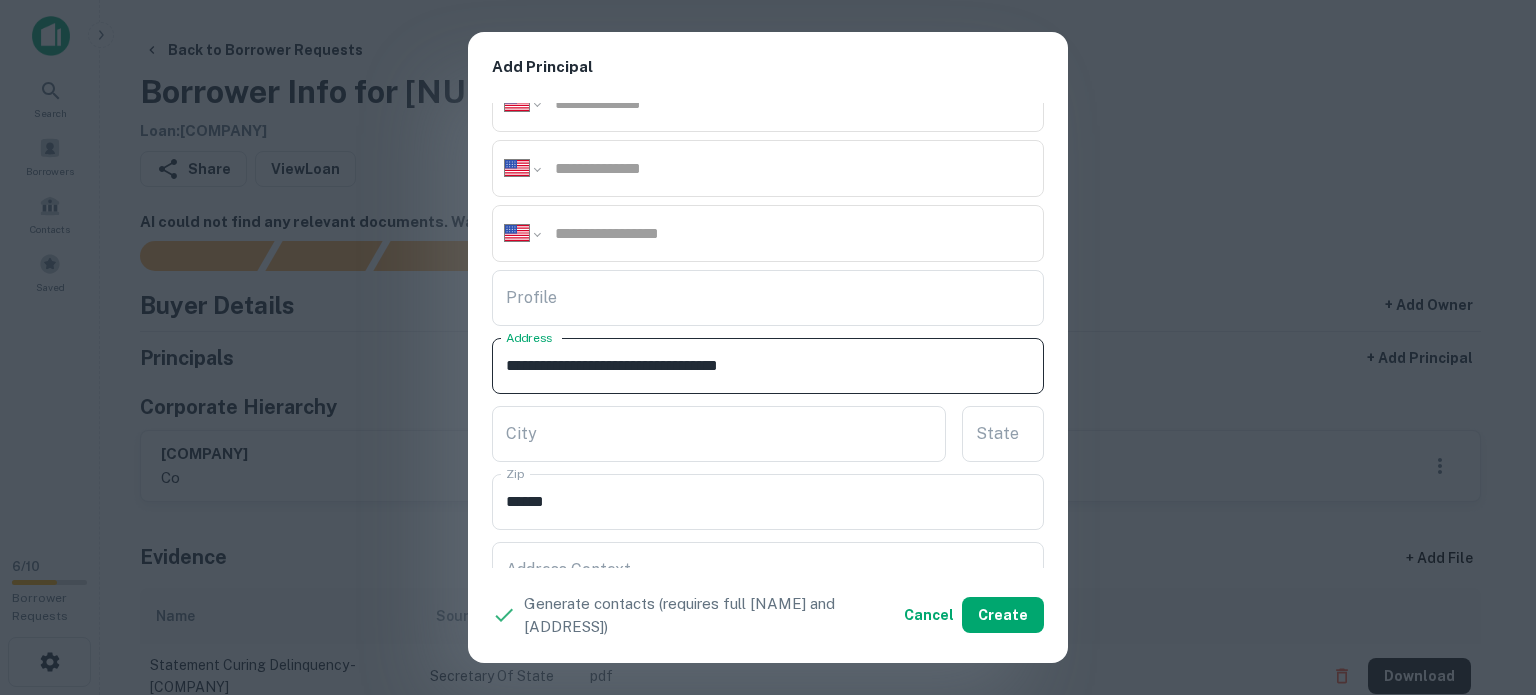 click on "**********" at bounding box center (768, 366) 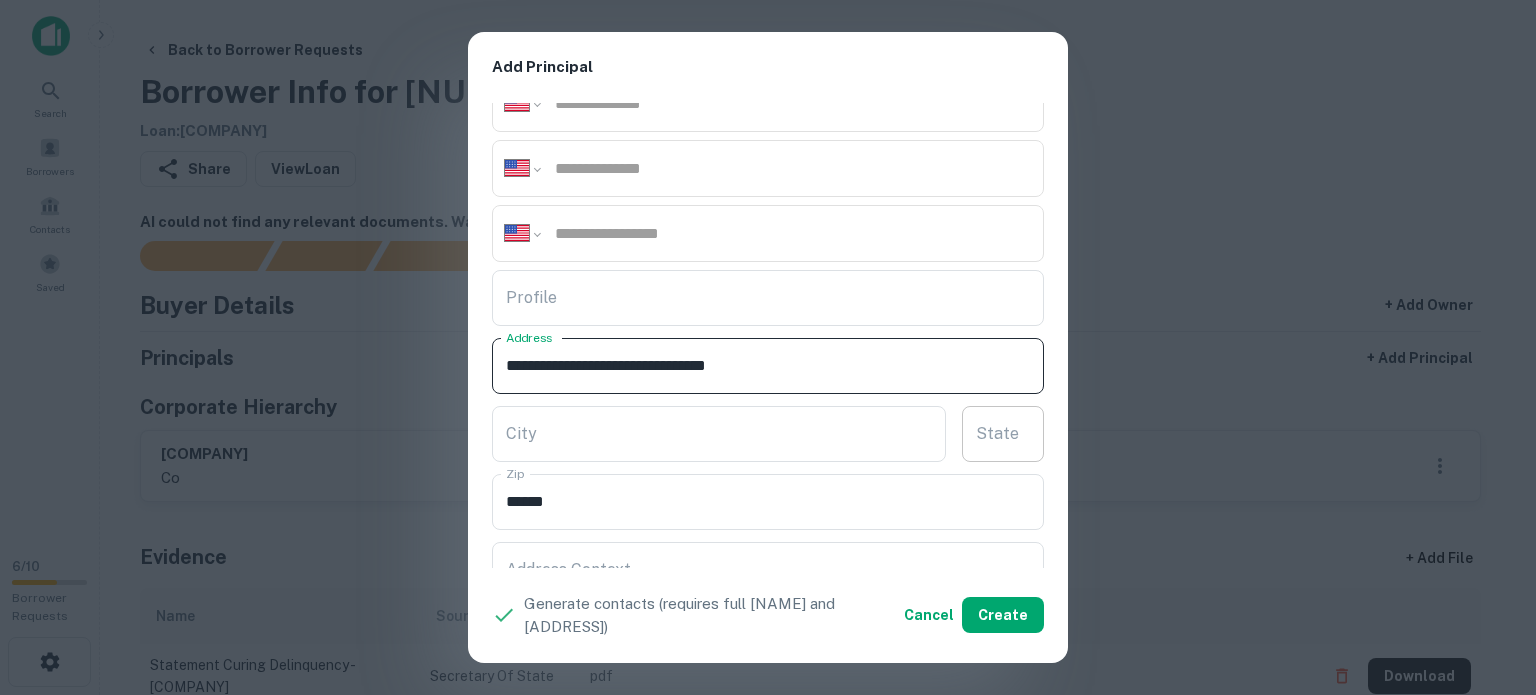 type on "**********" 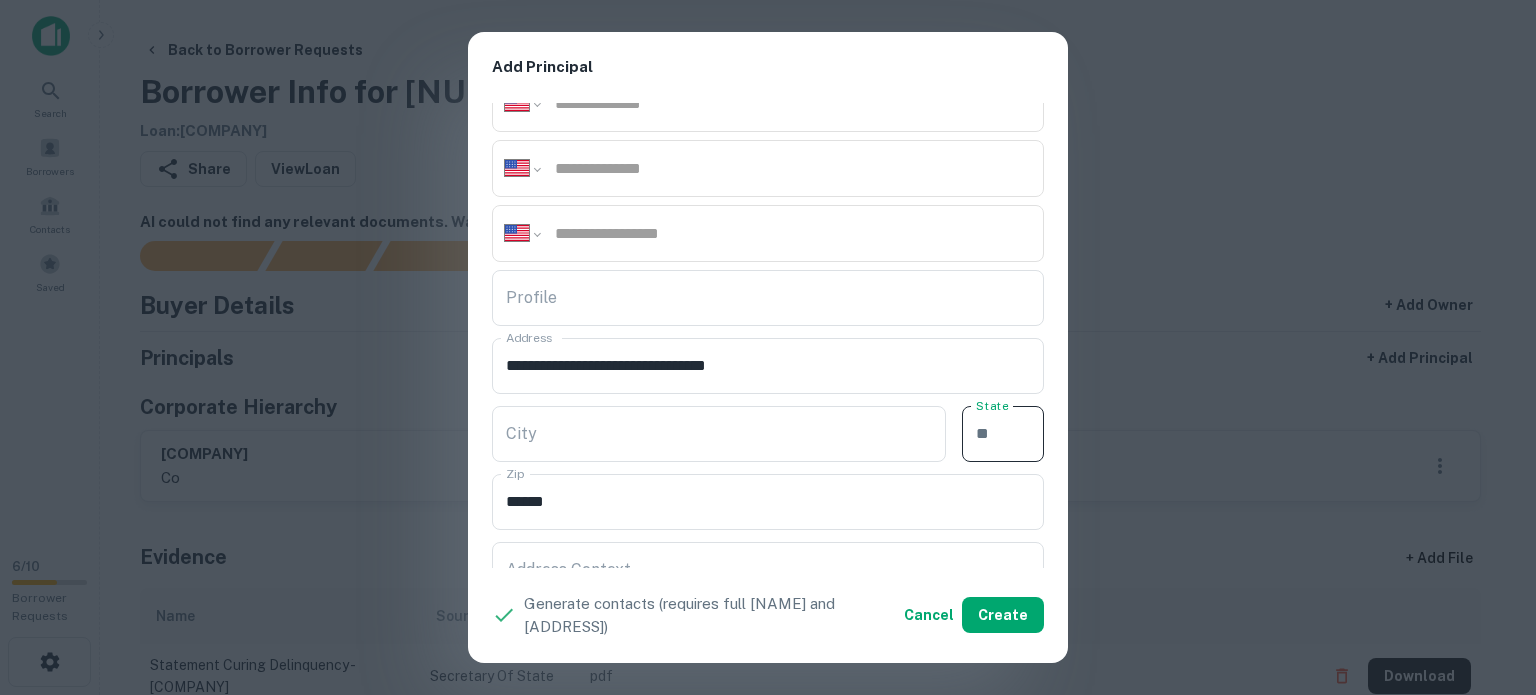 paste on "**" 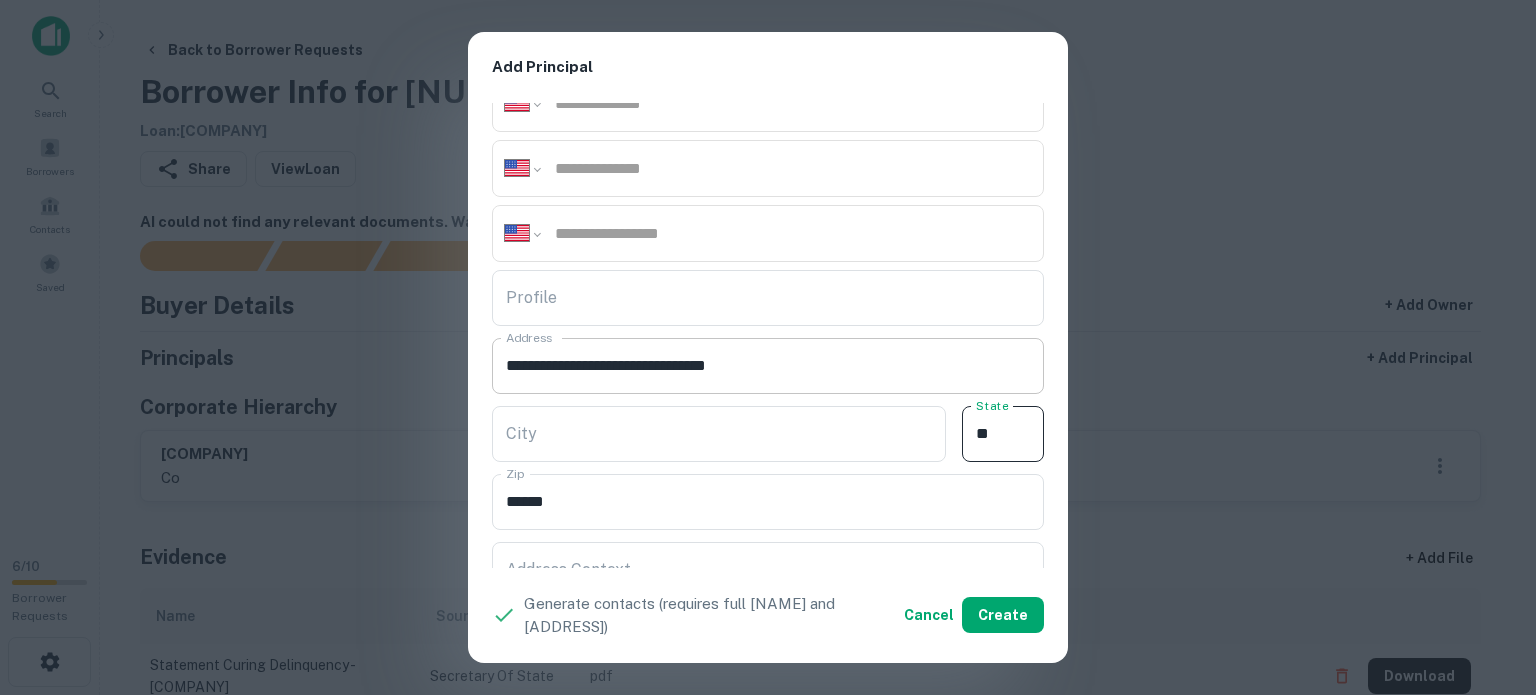 type on "**" 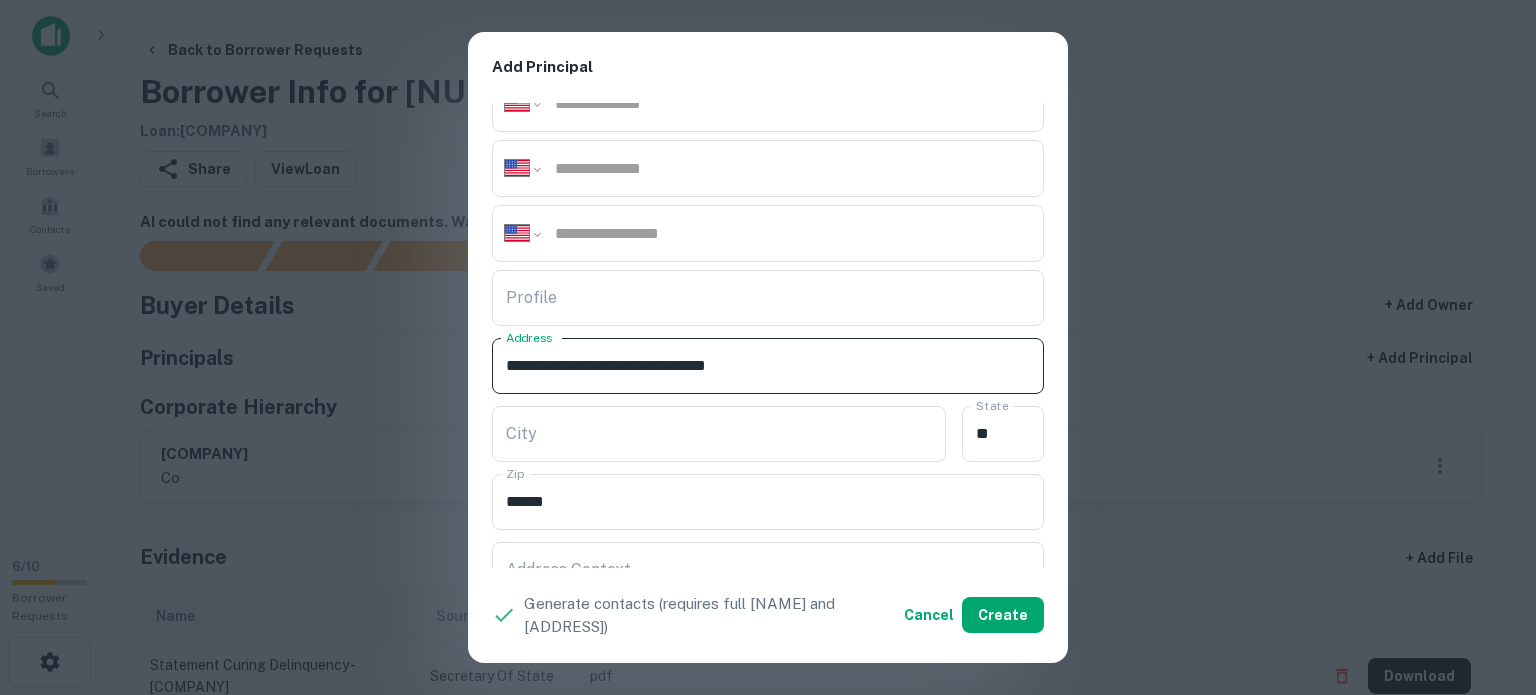 drag, startPoint x: 680, startPoint y: 363, endPoint x: 746, endPoint y: 383, distance: 68.96376 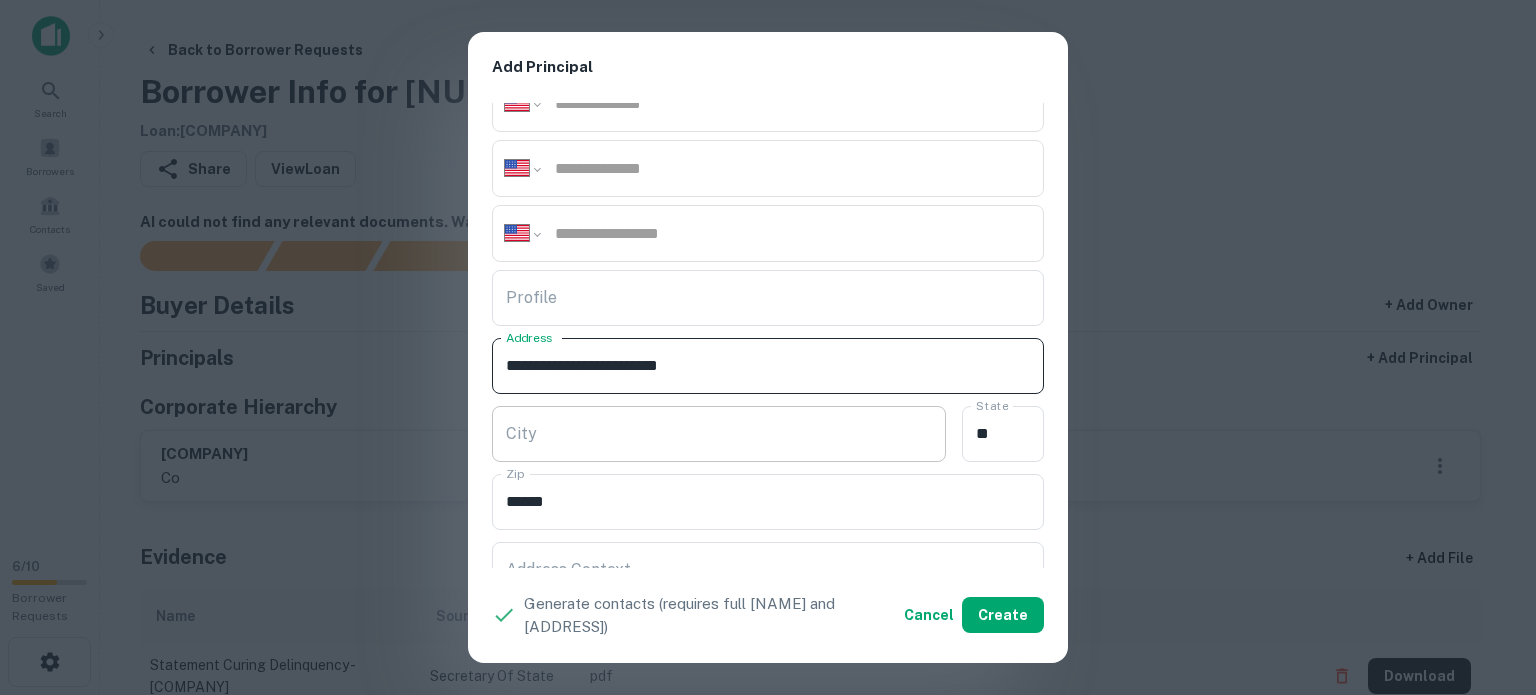 type on "**********" 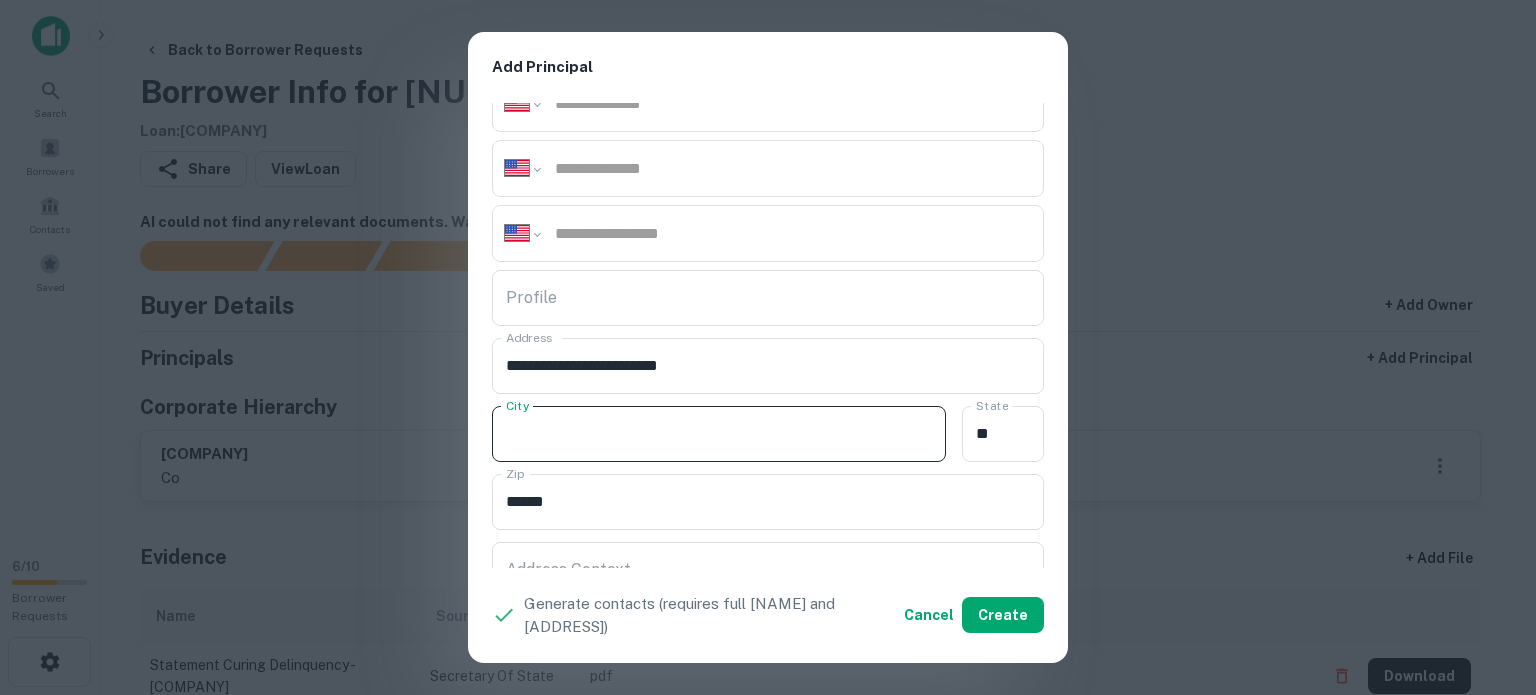 click on "City" at bounding box center (719, 434) 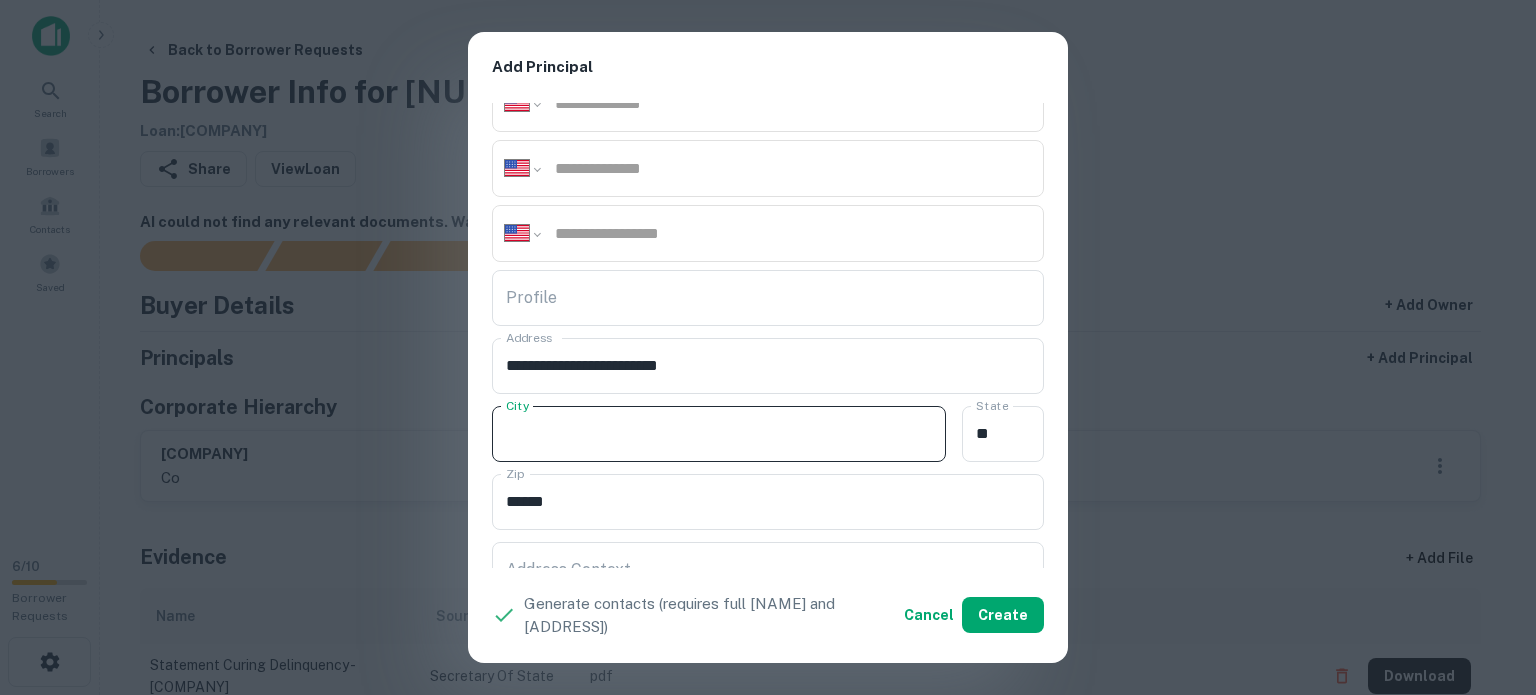paste on "********" 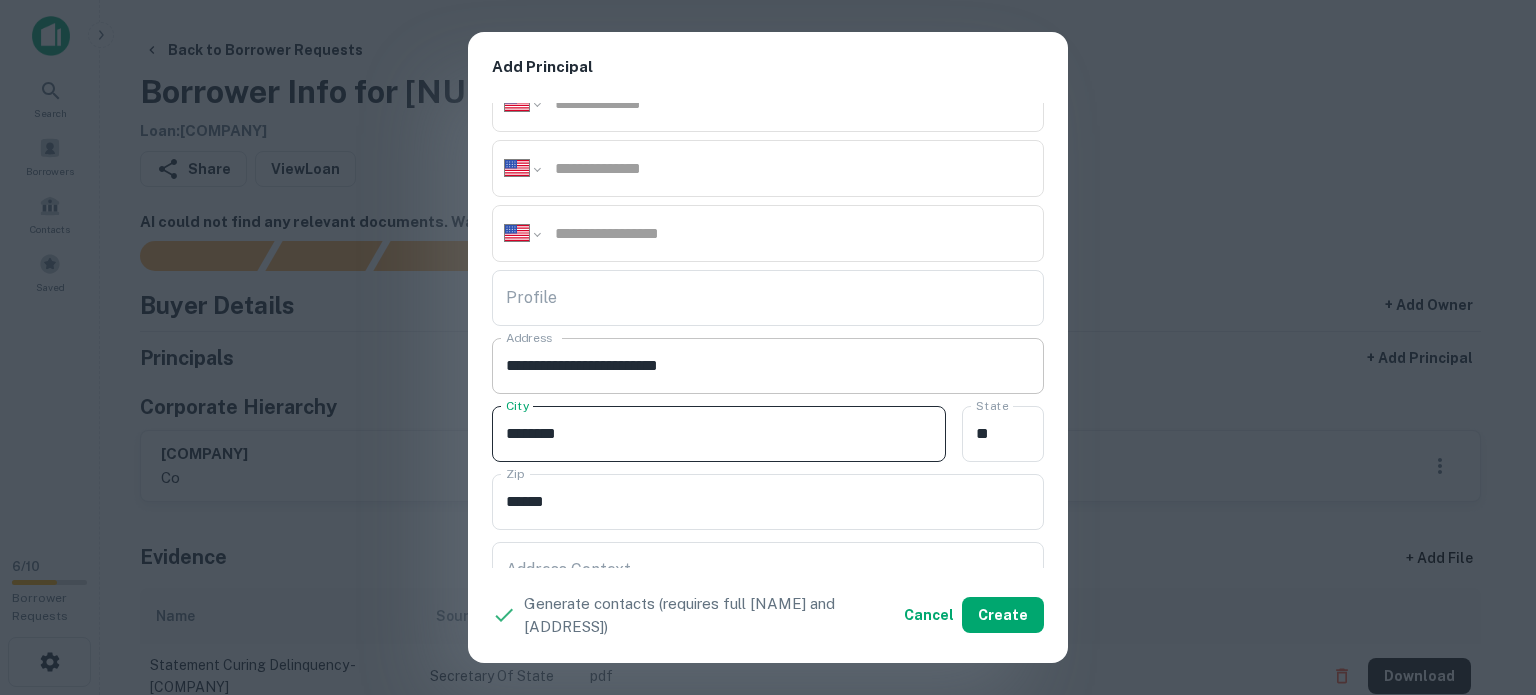 type on "********" 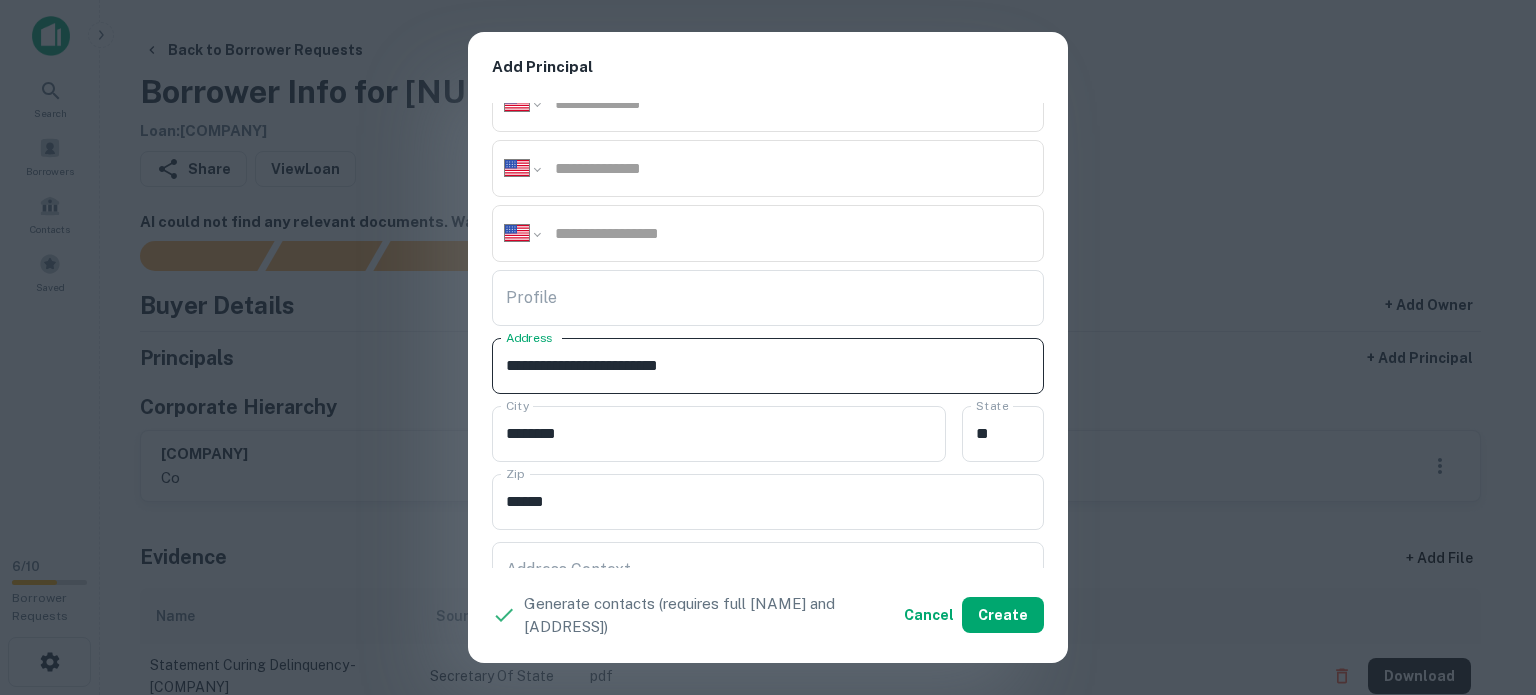 drag, startPoint x: 690, startPoint y: 365, endPoint x: 702, endPoint y: 367, distance: 12.165525 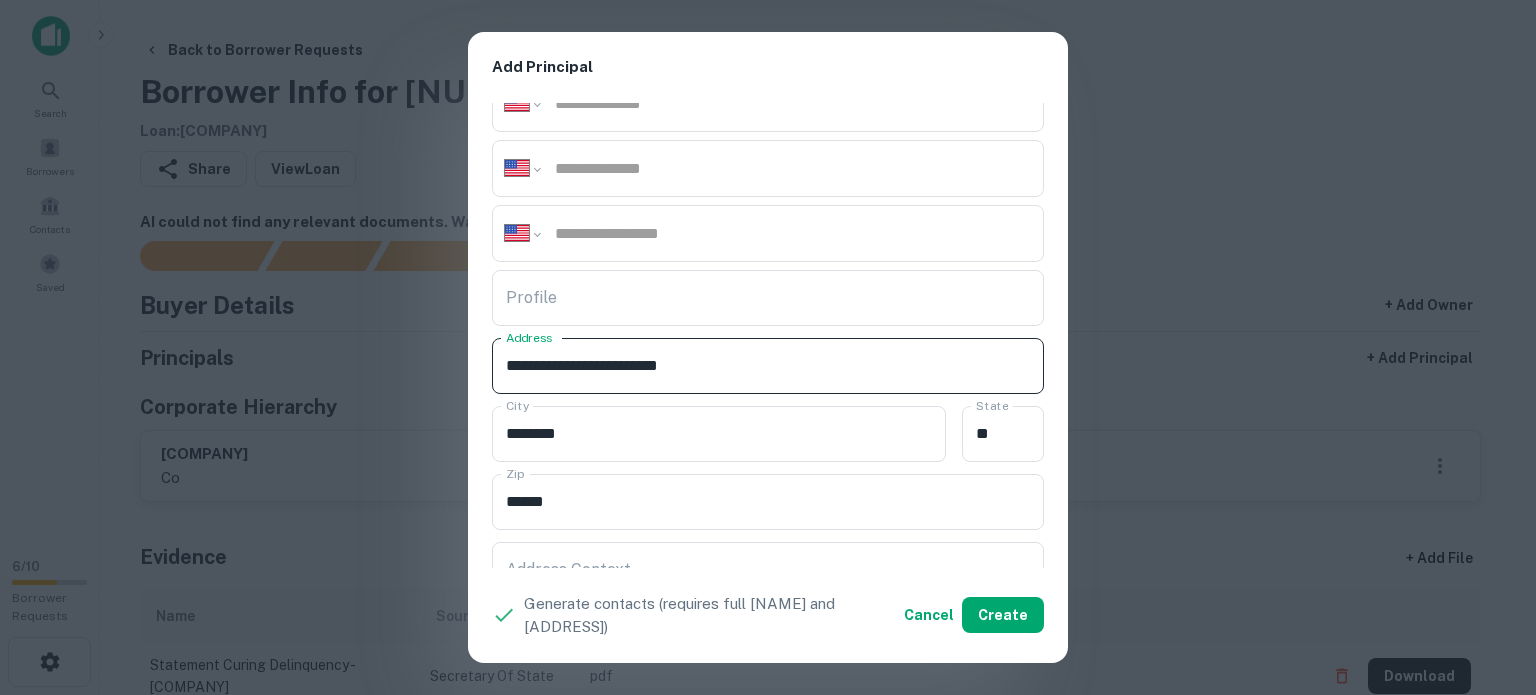 click on "**********" at bounding box center (768, 366) 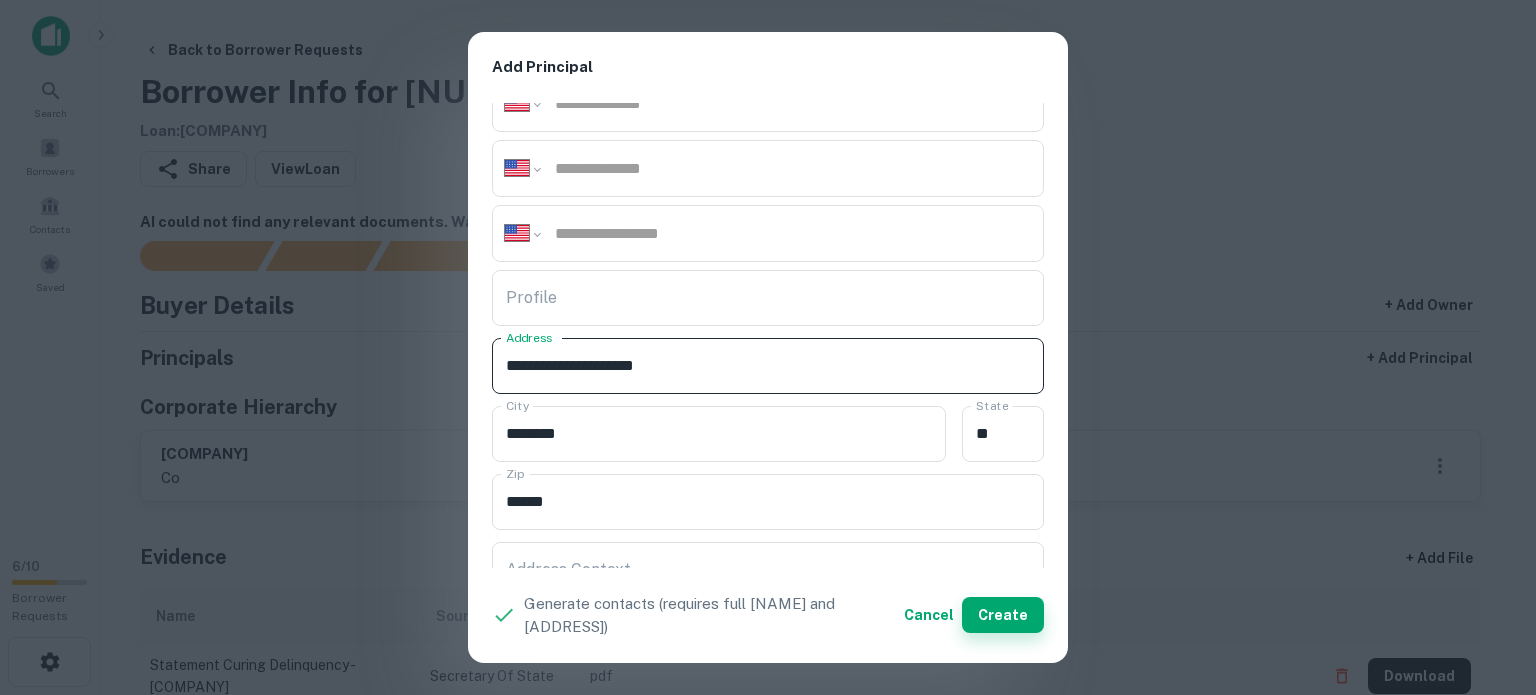 type on "**********" 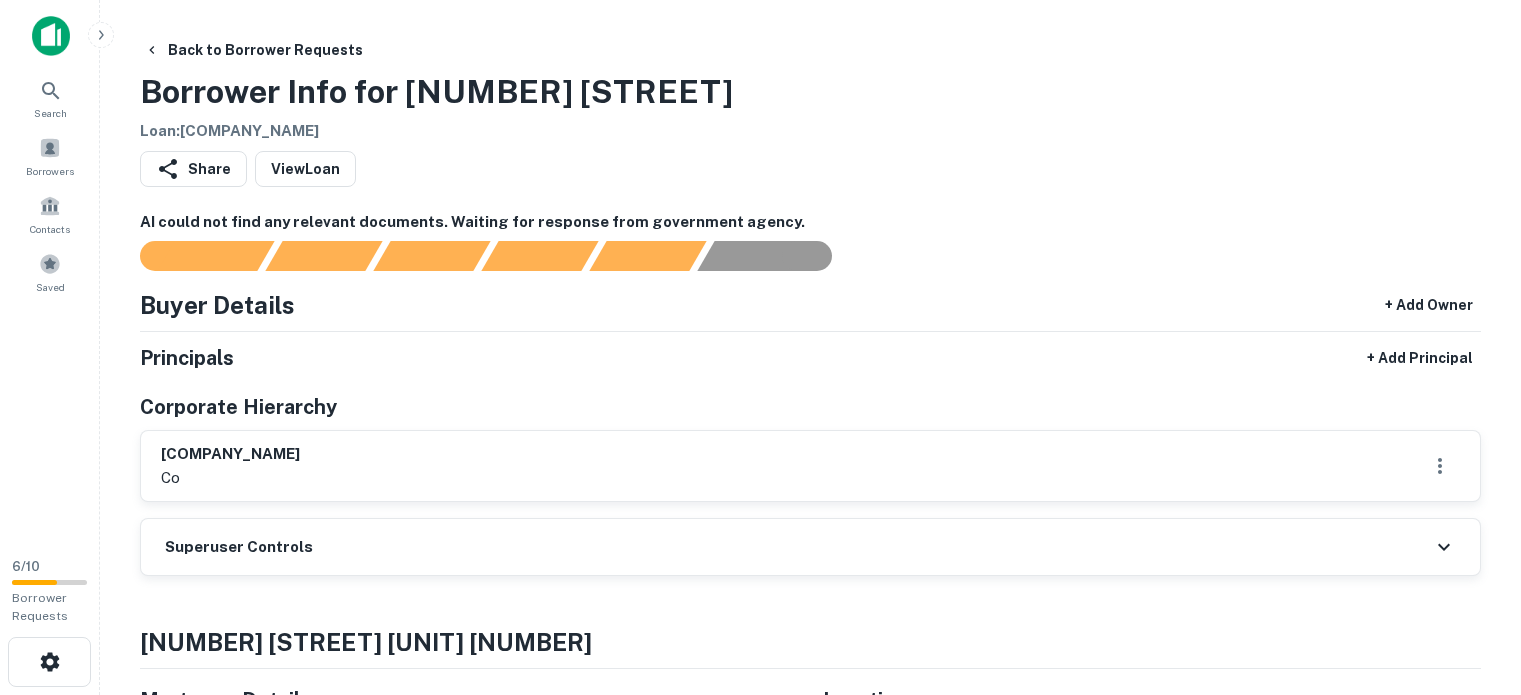 scroll, scrollTop: 0, scrollLeft: 0, axis: both 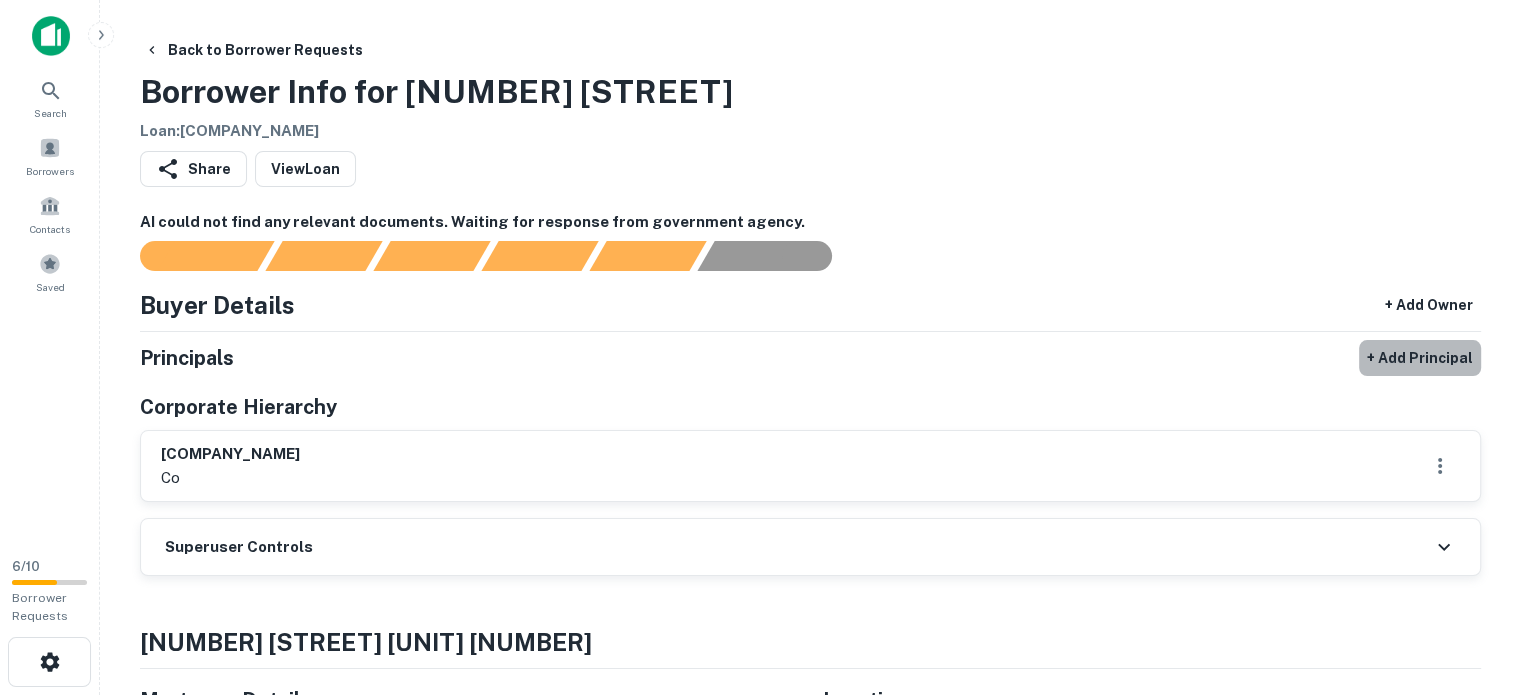 click on "+ Add Principal" at bounding box center [1420, 358] 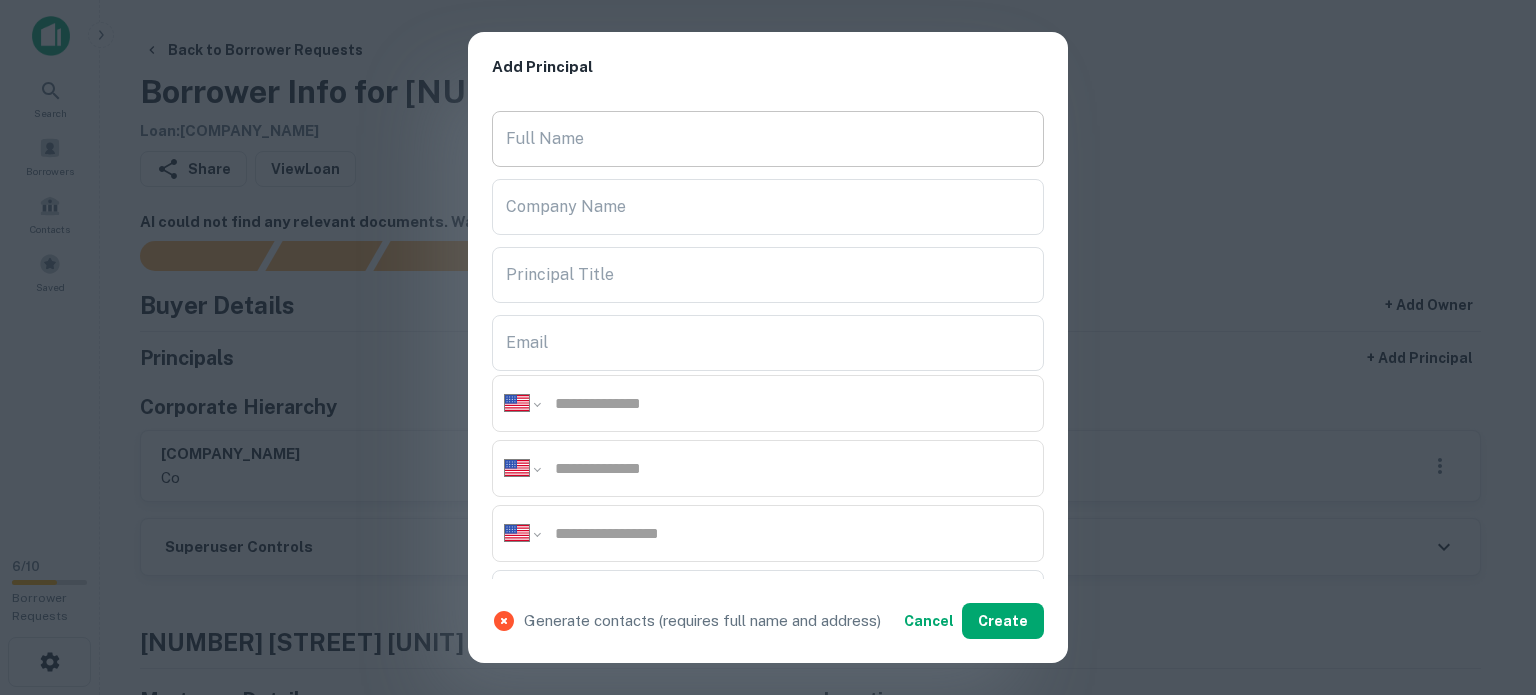 click on "Full Name" at bounding box center (768, 139) 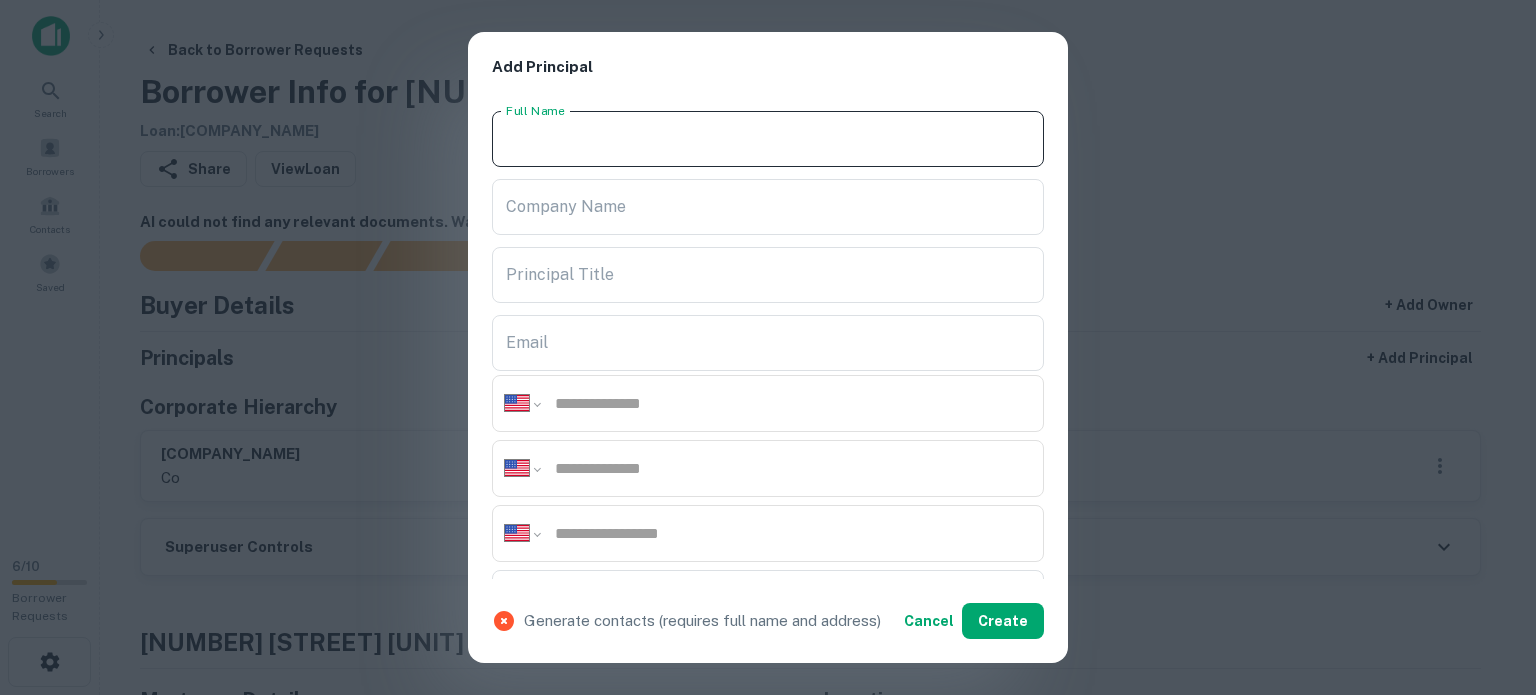 paste on "*****" 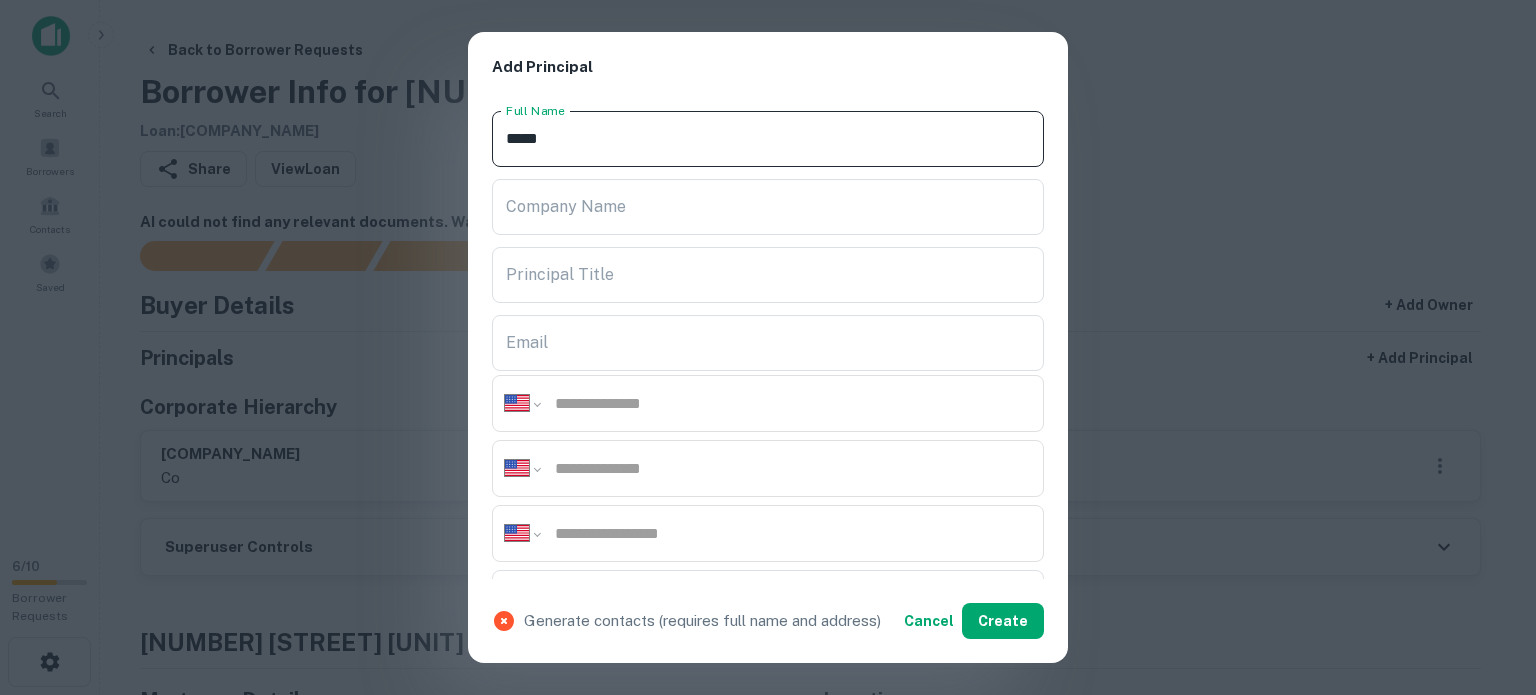 click on "*****" at bounding box center (768, 139) 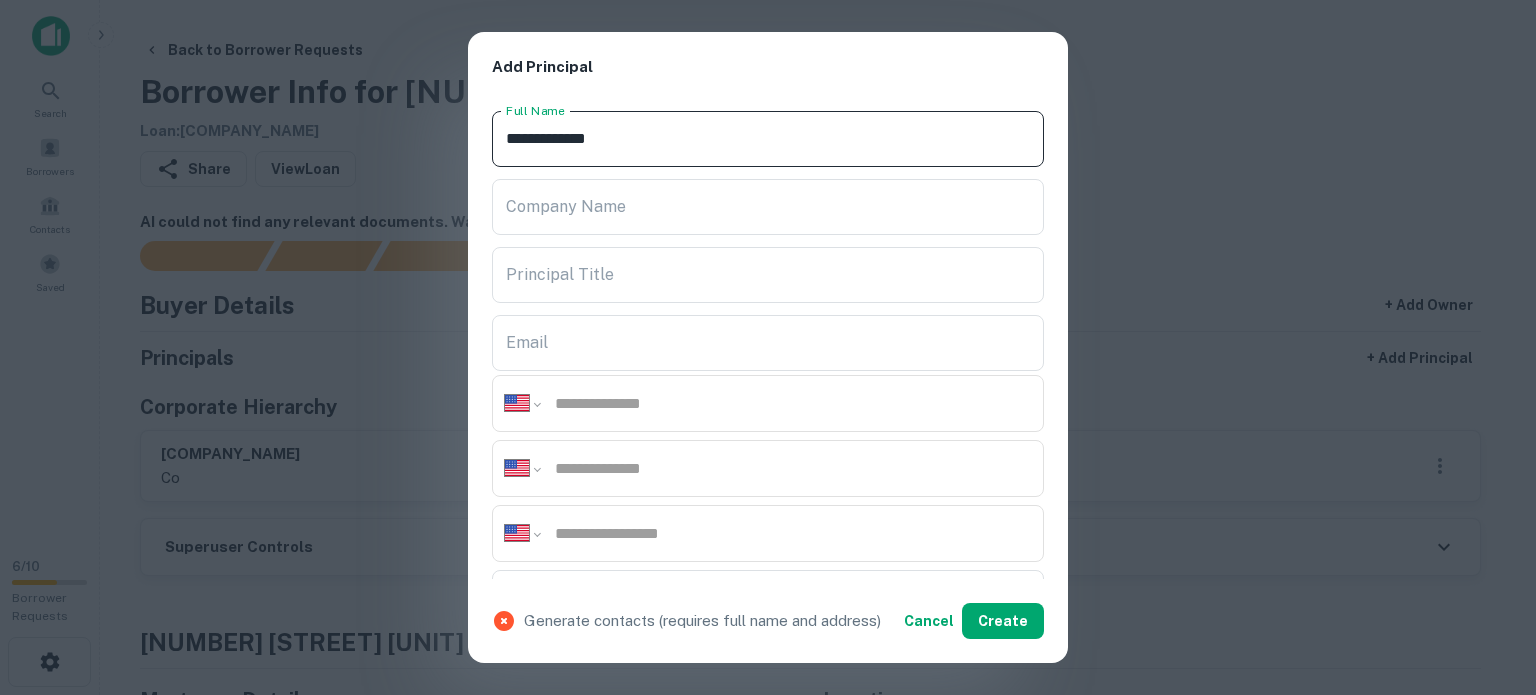 type on "**********" 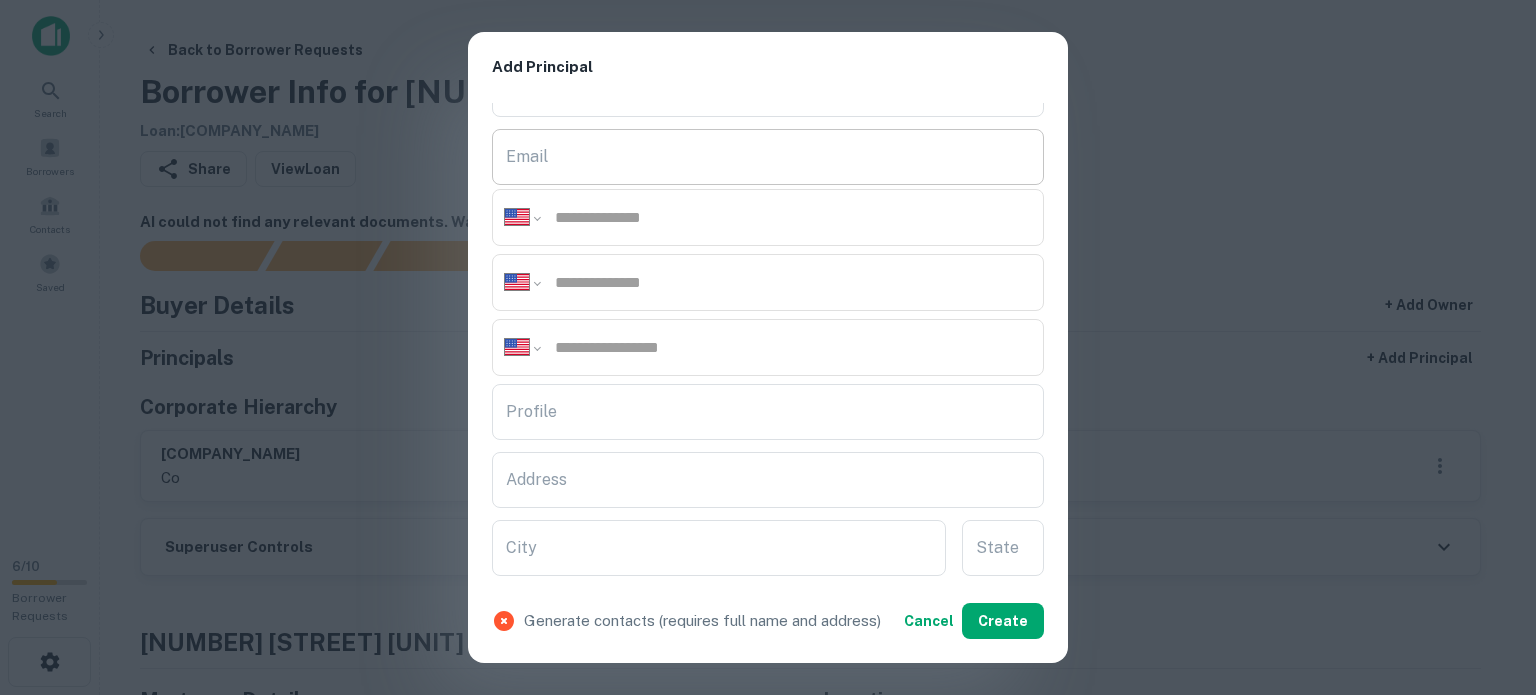 scroll, scrollTop: 200, scrollLeft: 0, axis: vertical 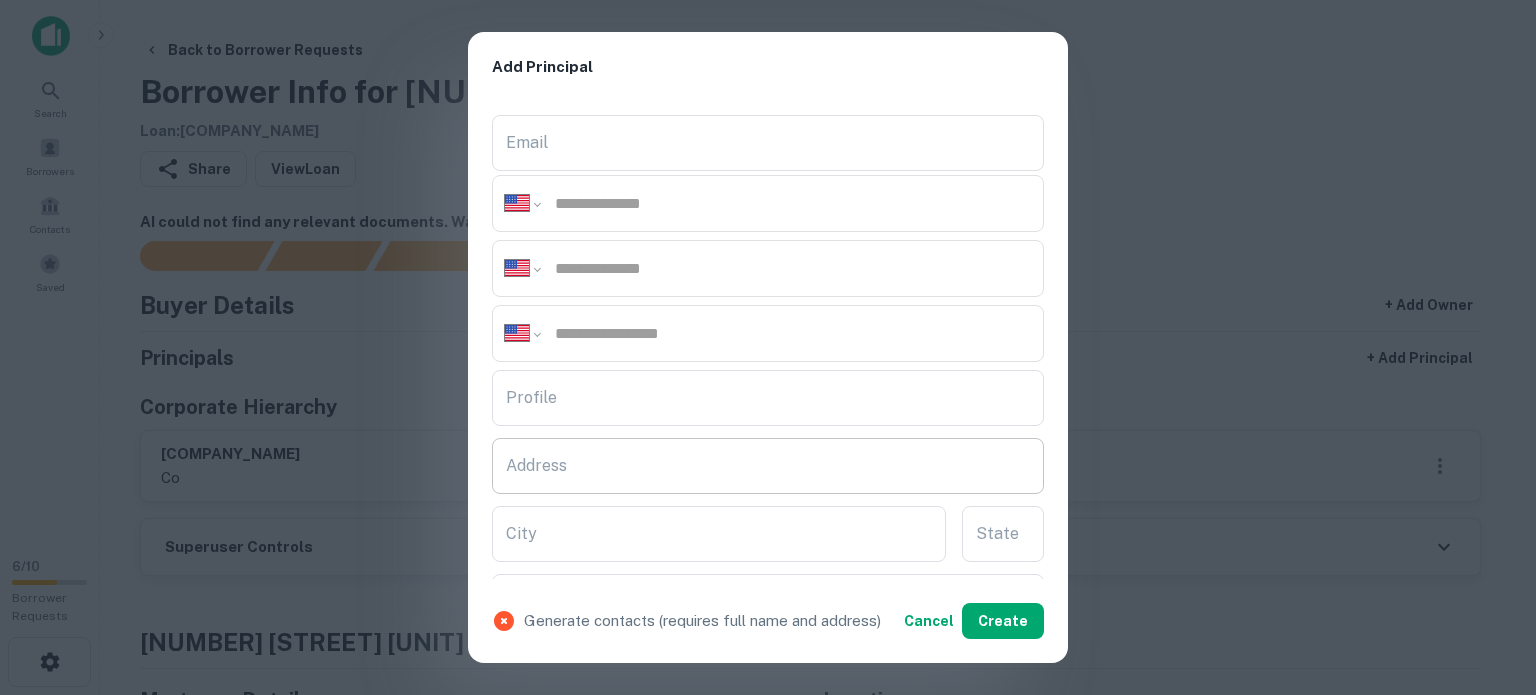 click on "Address" at bounding box center (768, 466) 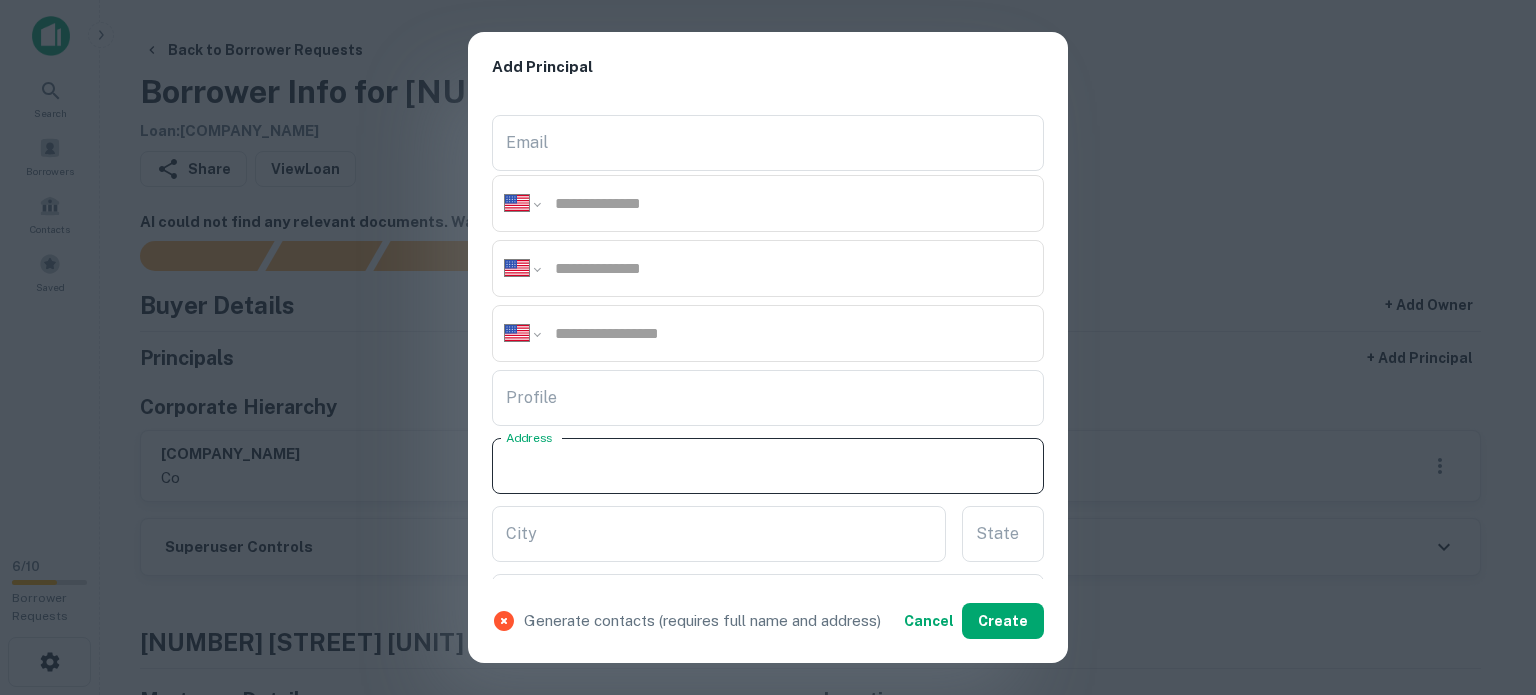 paste on "**********" 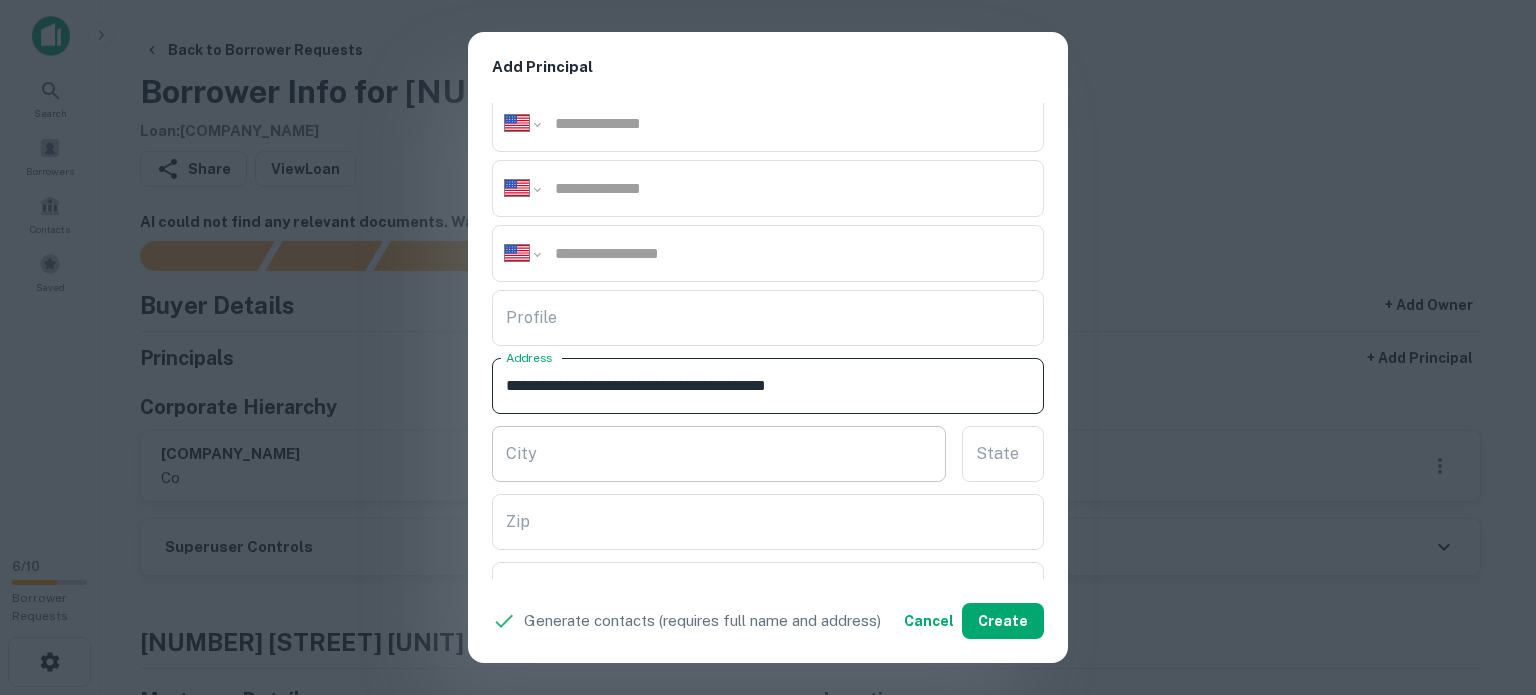 scroll, scrollTop: 400, scrollLeft: 0, axis: vertical 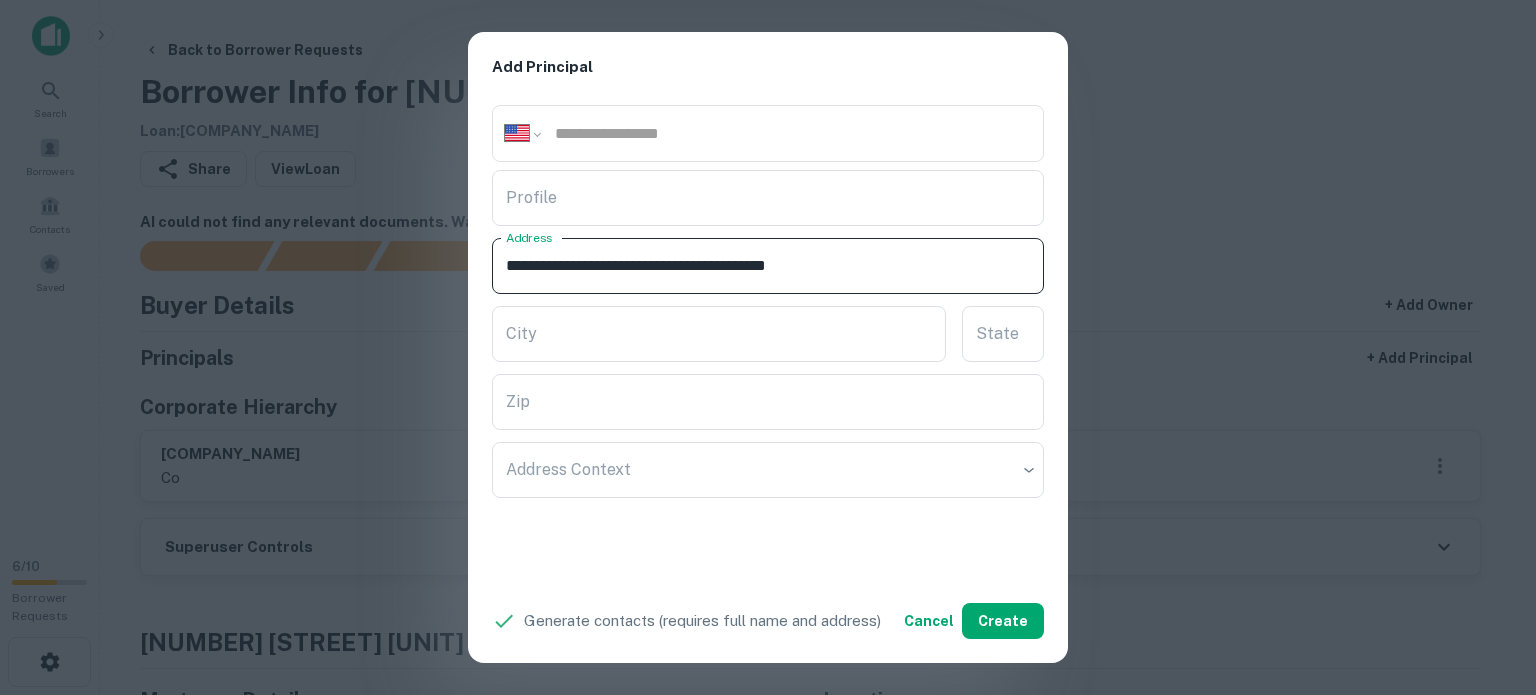 drag, startPoint x: 801, startPoint y: 261, endPoint x: 870, endPoint y: 263, distance: 69.02898 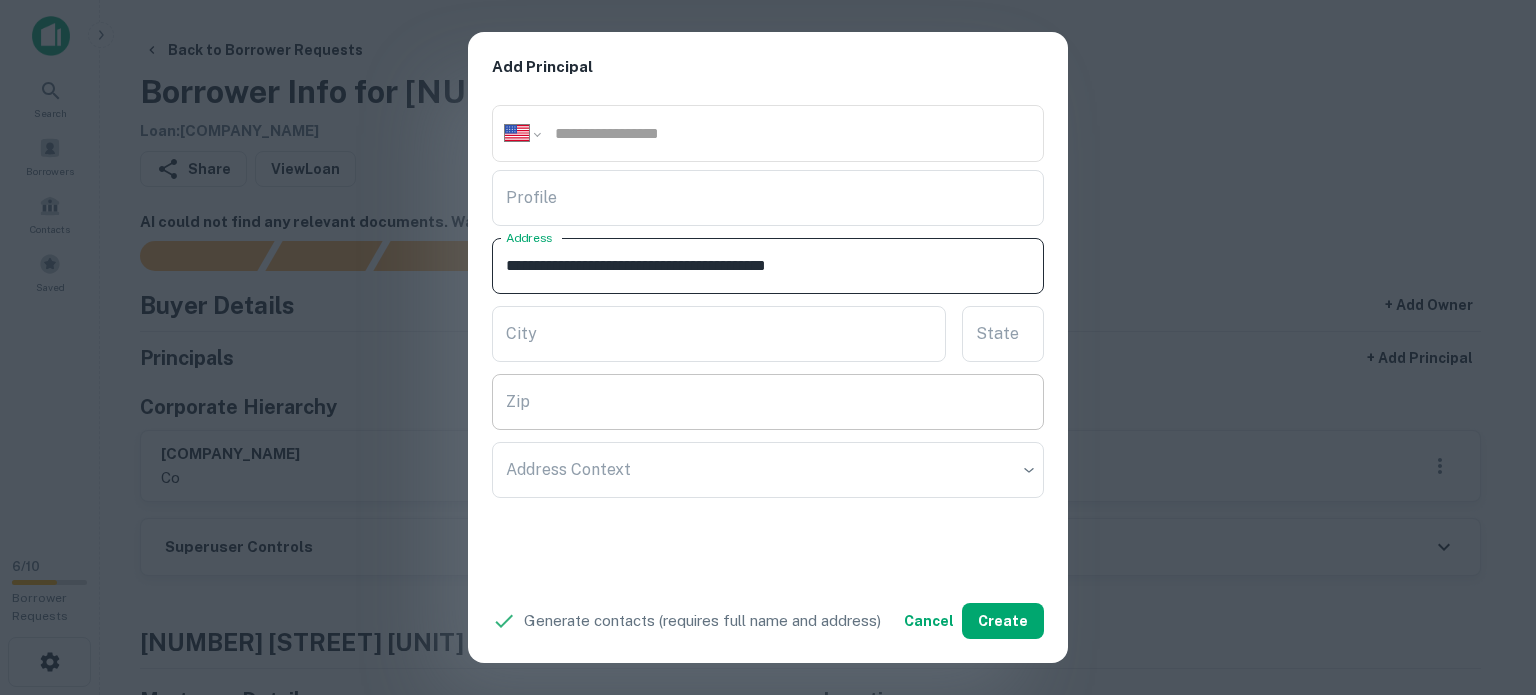 type on "**********" 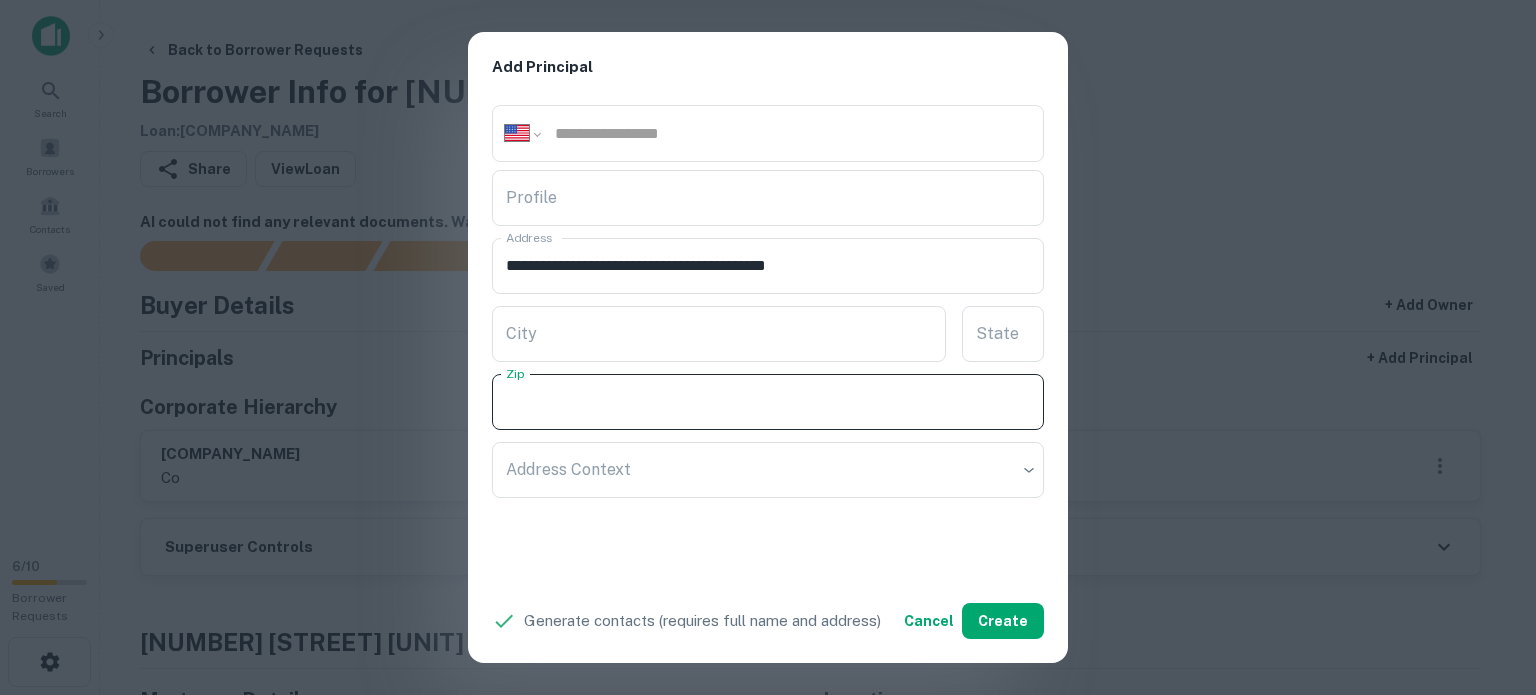 click on "Zip" at bounding box center [768, 402] 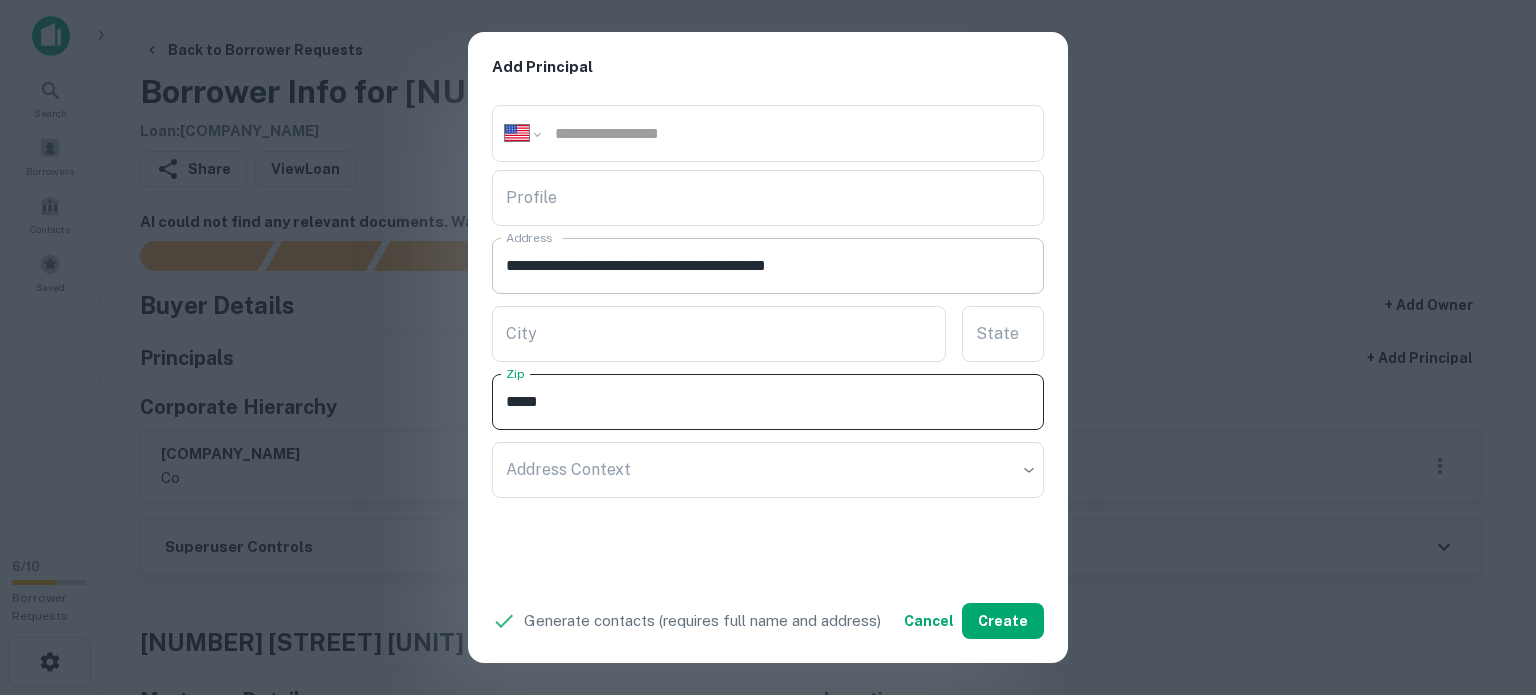 type on "*****" 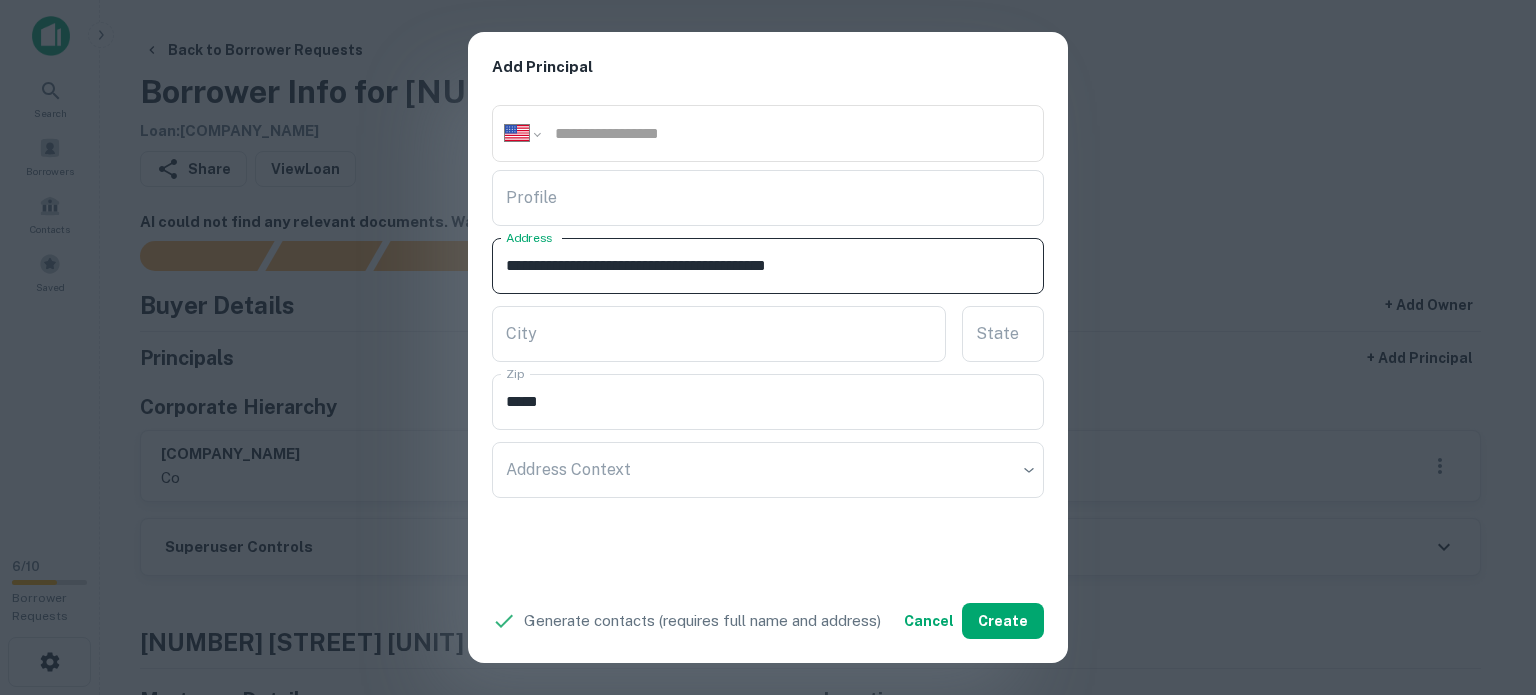 drag, startPoint x: 773, startPoint y: 259, endPoint x: 792, endPoint y: 274, distance: 24.207438 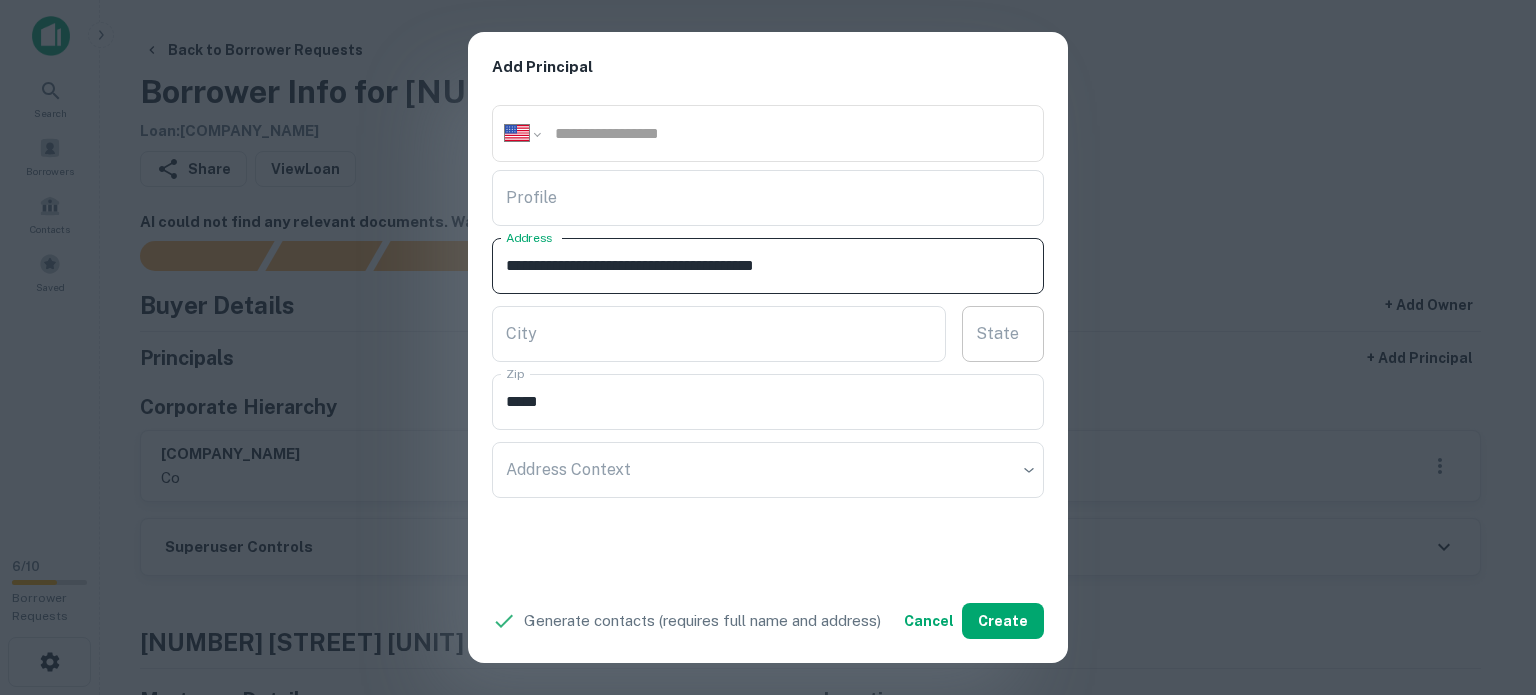 type on "**********" 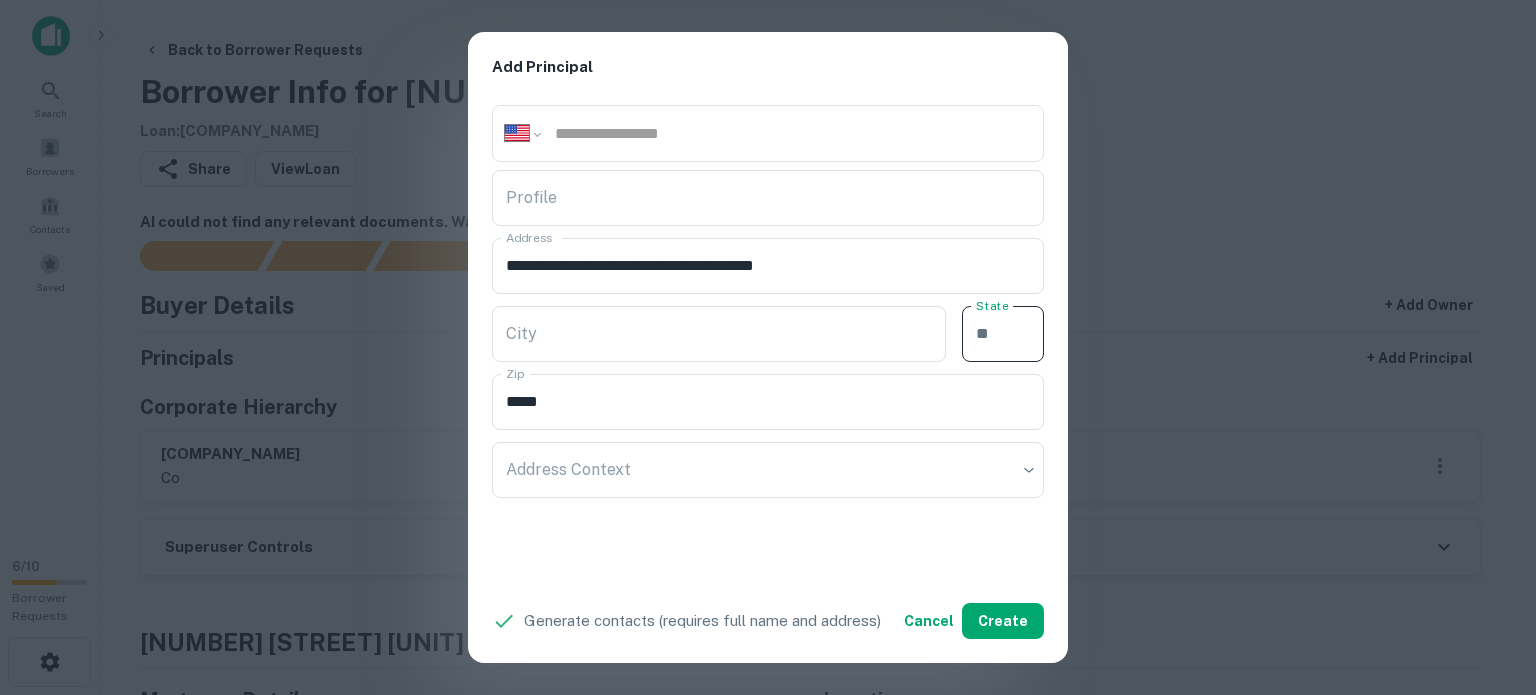 click on "State" at bounding box center [1003, 334] 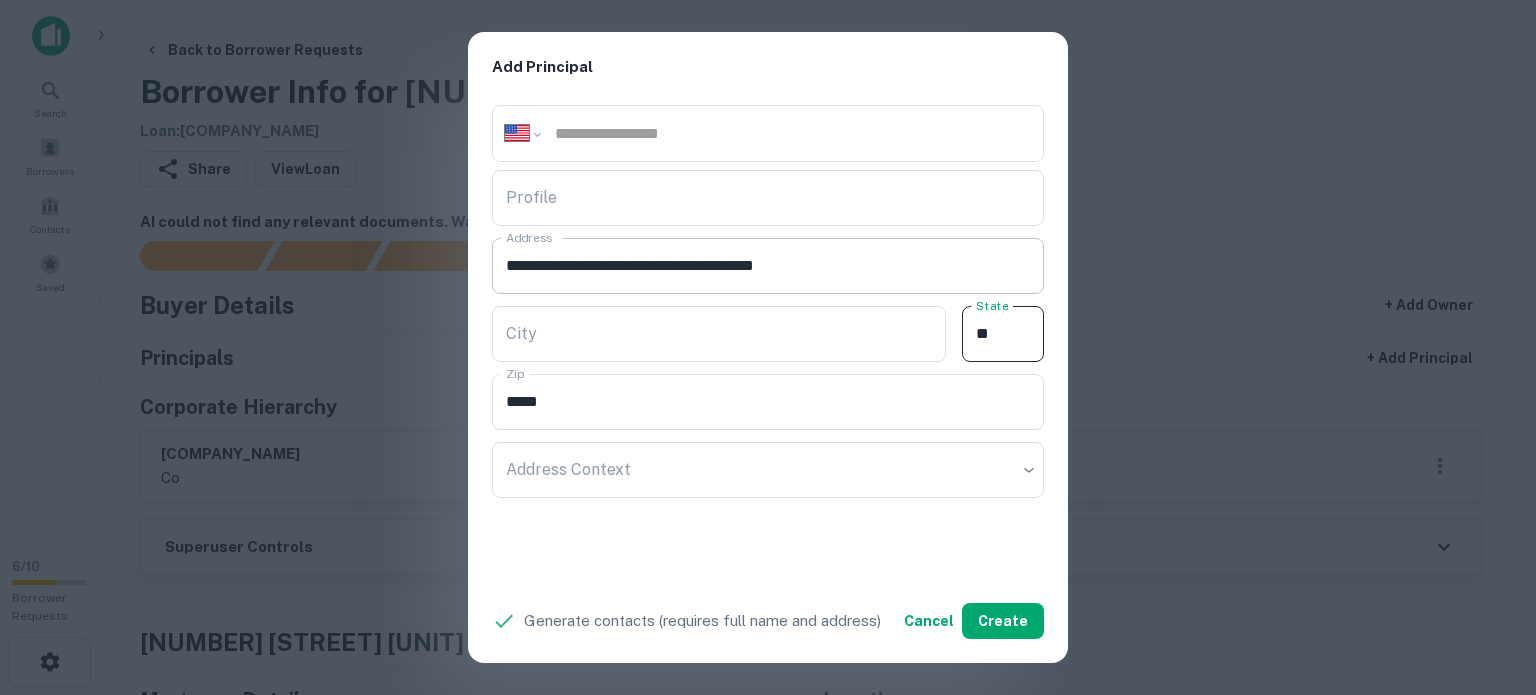 type on "**" 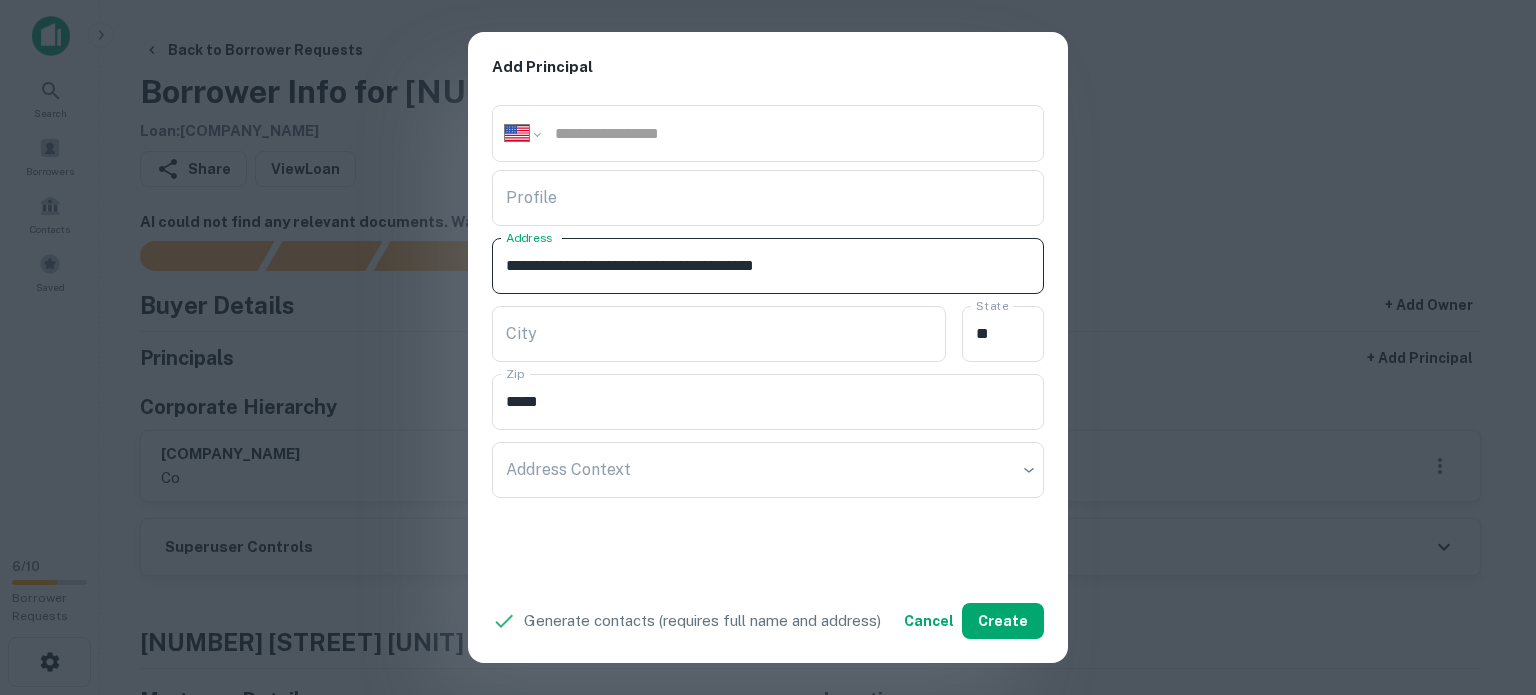 drag, startPoint x: 726, startPoint y: 257, endPoint x: 764, endPoint y: 262, distance: 38.327538 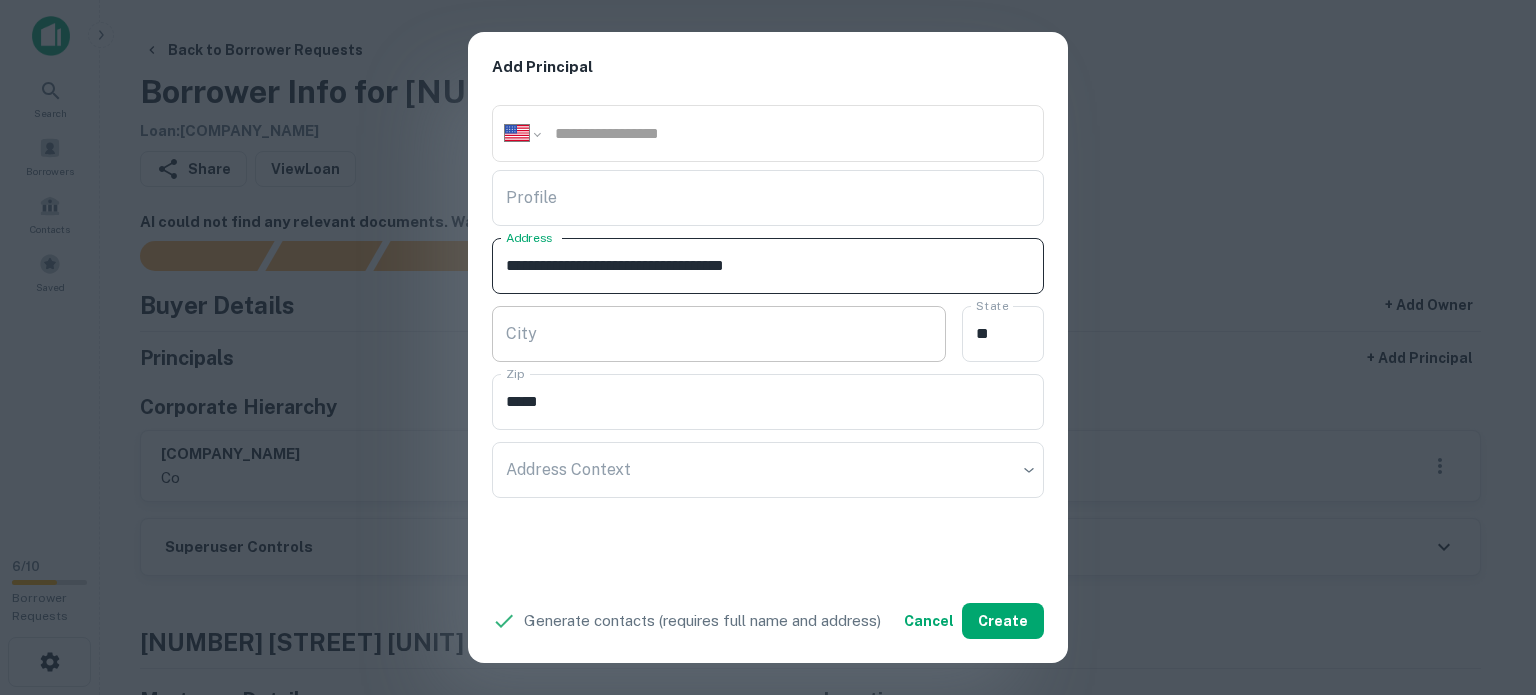 type on "**********" 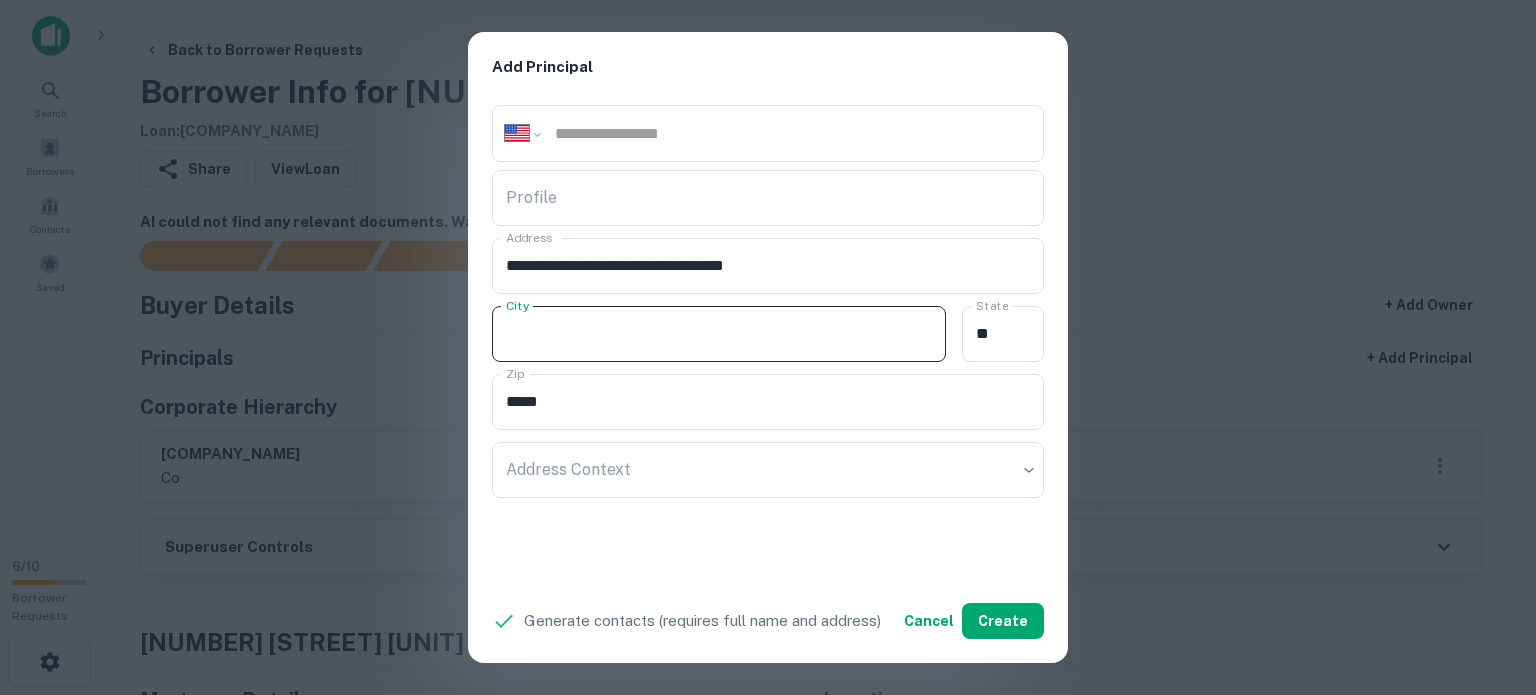 click on "City" at bounding box center (719, 334) 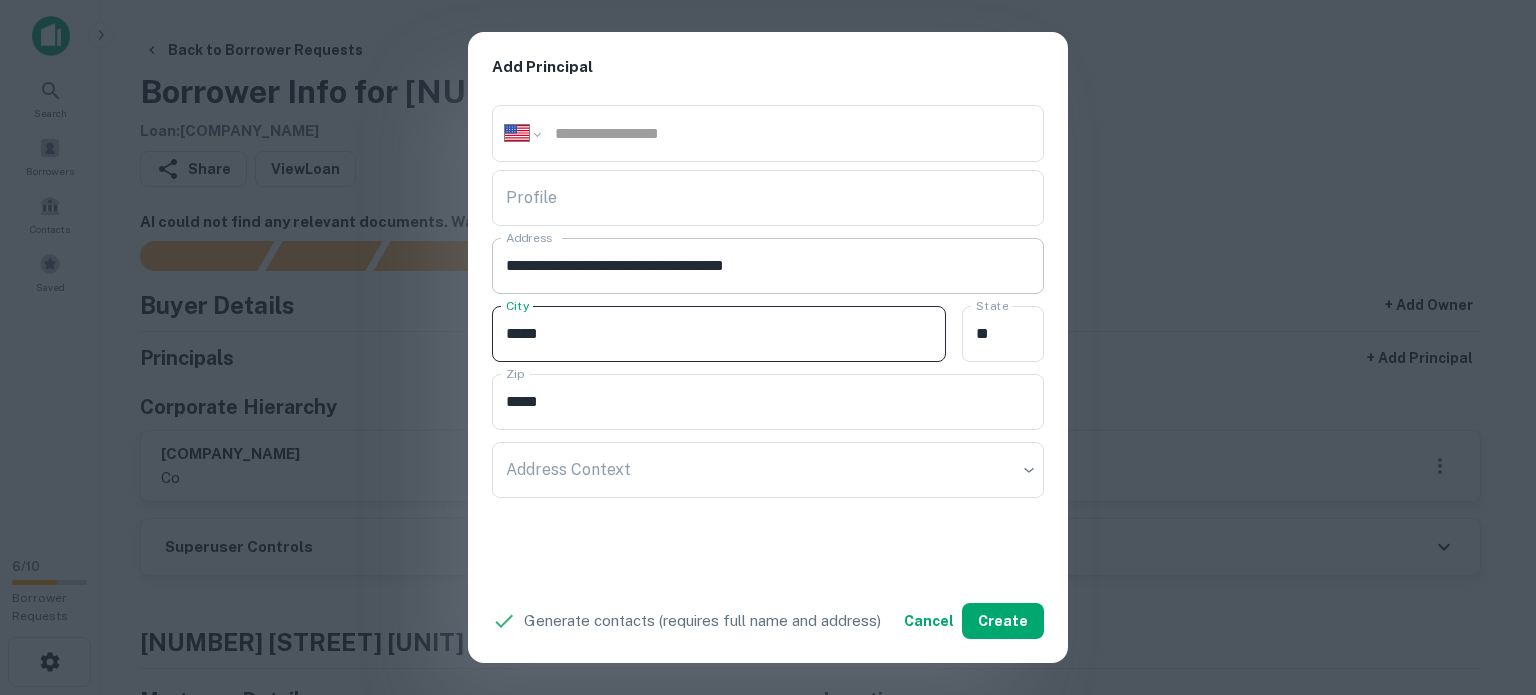 type on "*****" 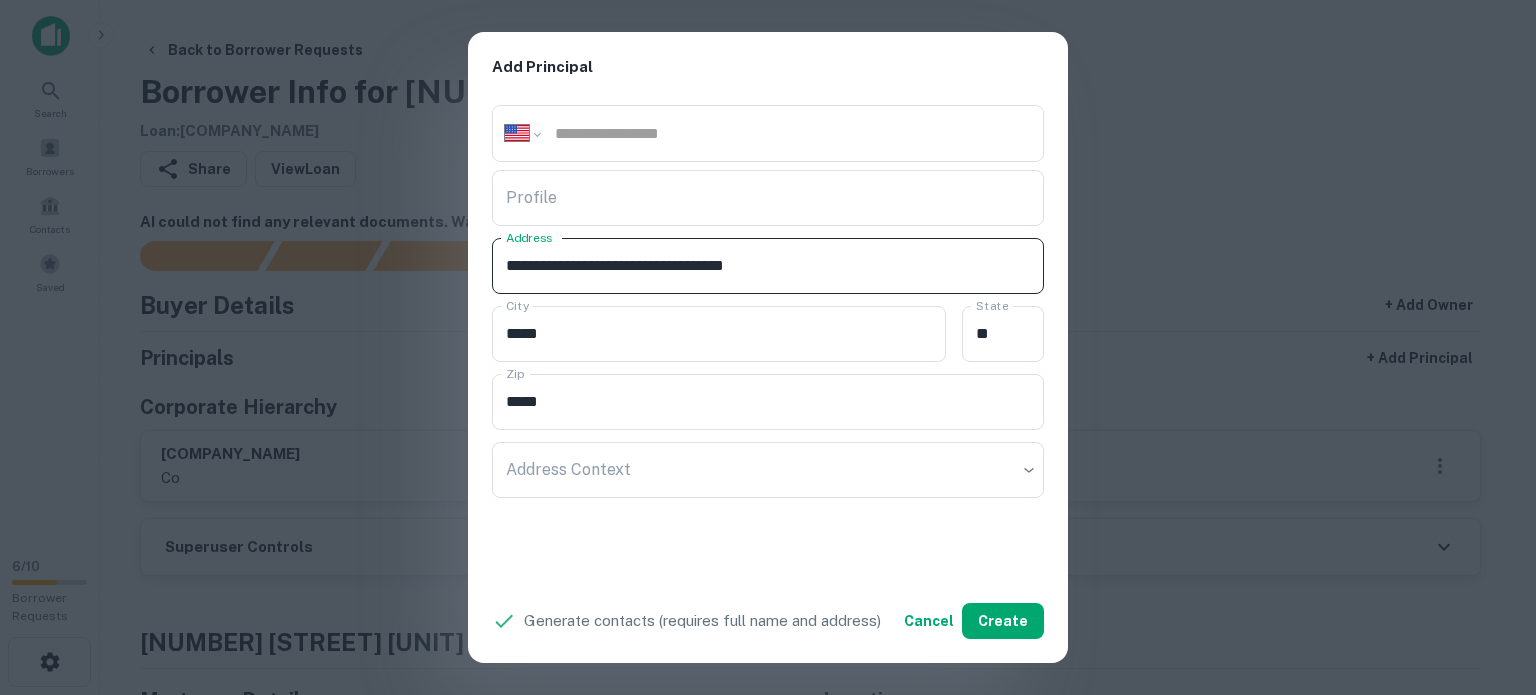 drag, startPoint x: 758, startPoint y: 261, endPoint x: 779, endPoint y: 266, distance: 21.587032 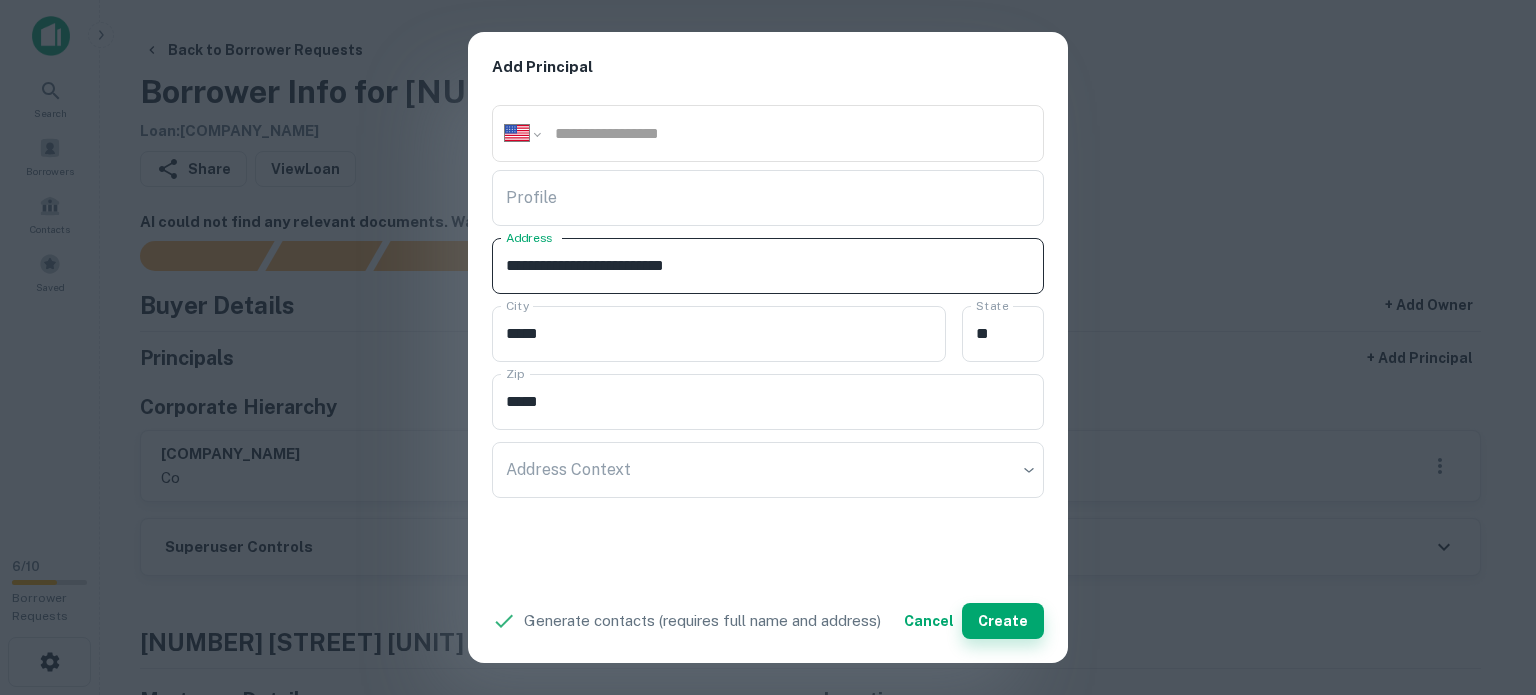 type on "**********" 